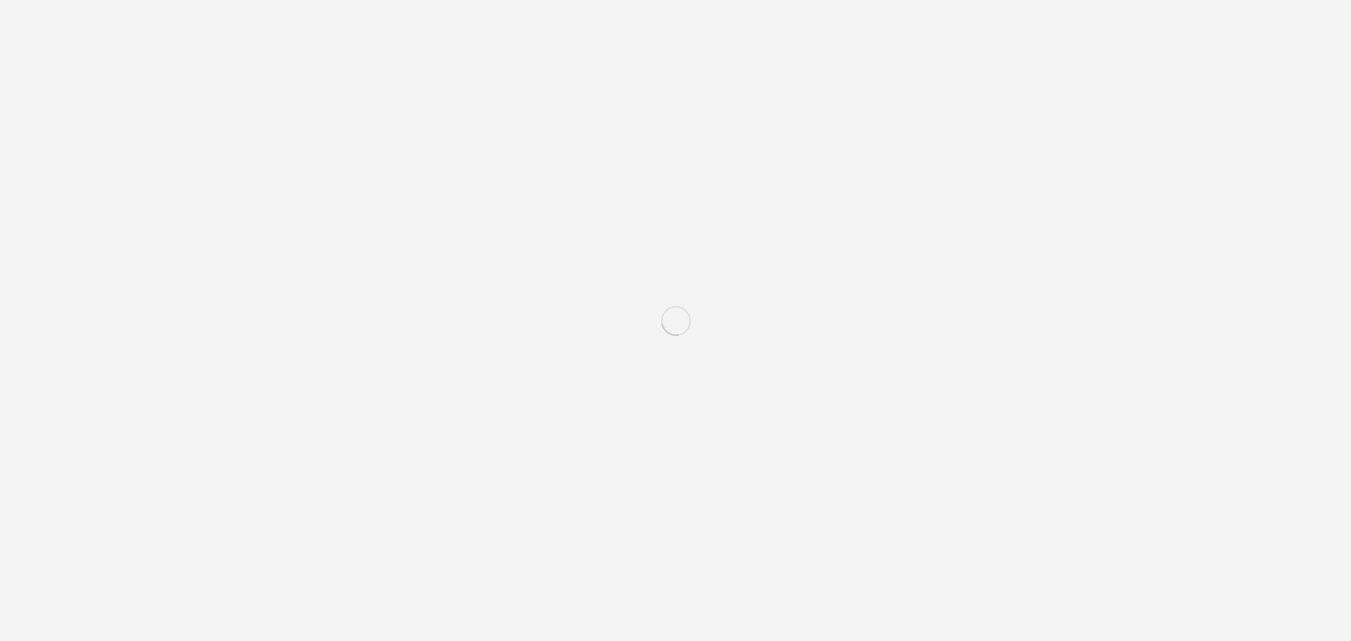 scroll, scrollTop: 0, scrollLeft: 0, axis: both 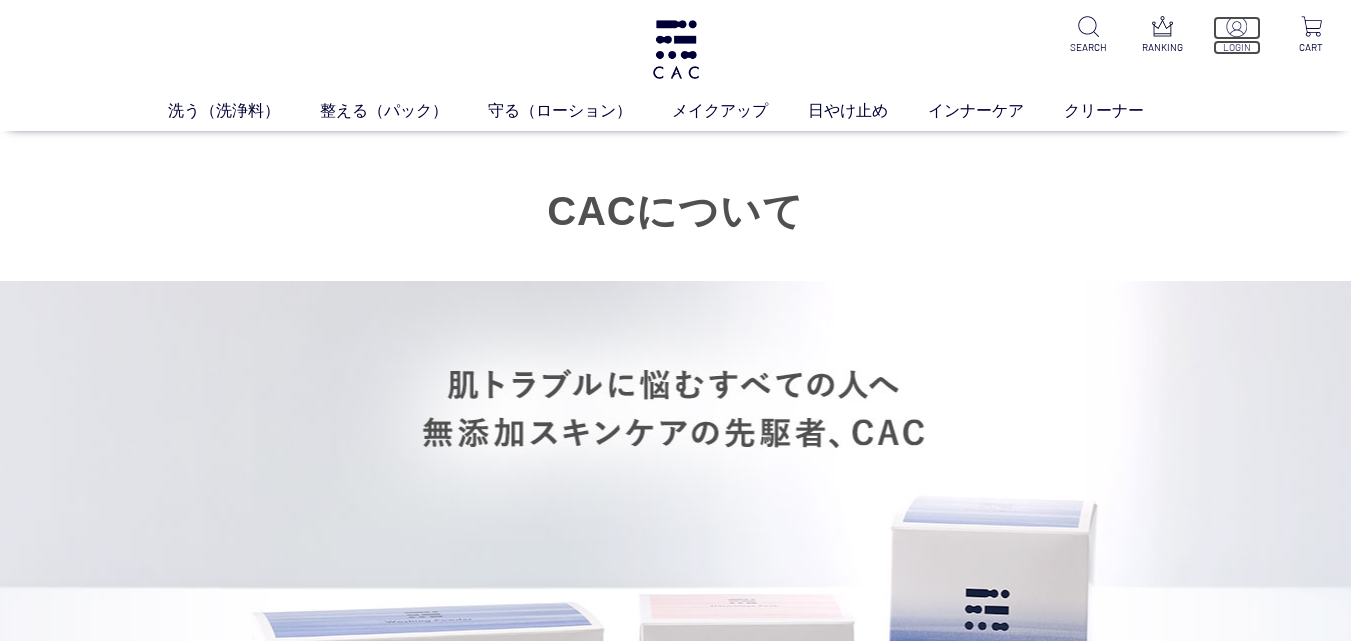 click at bounding box center [1236, 26] 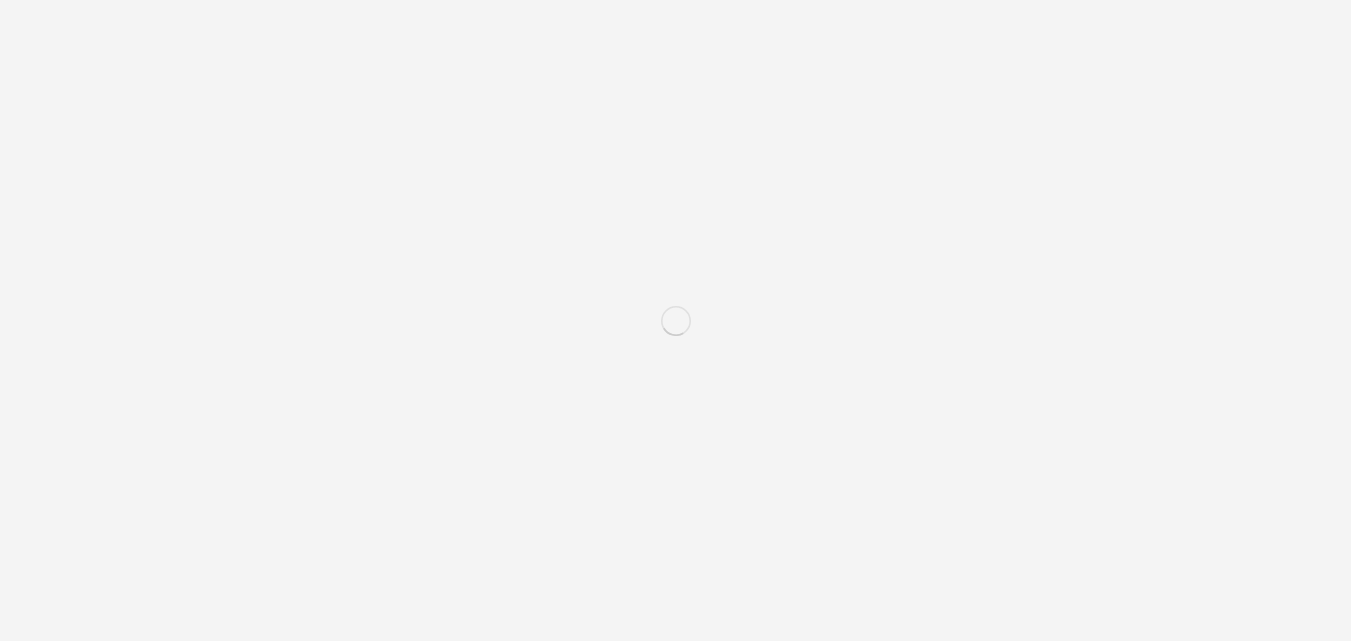 scroll, scrollTop: 0, scrollLeft: 0, axis: both 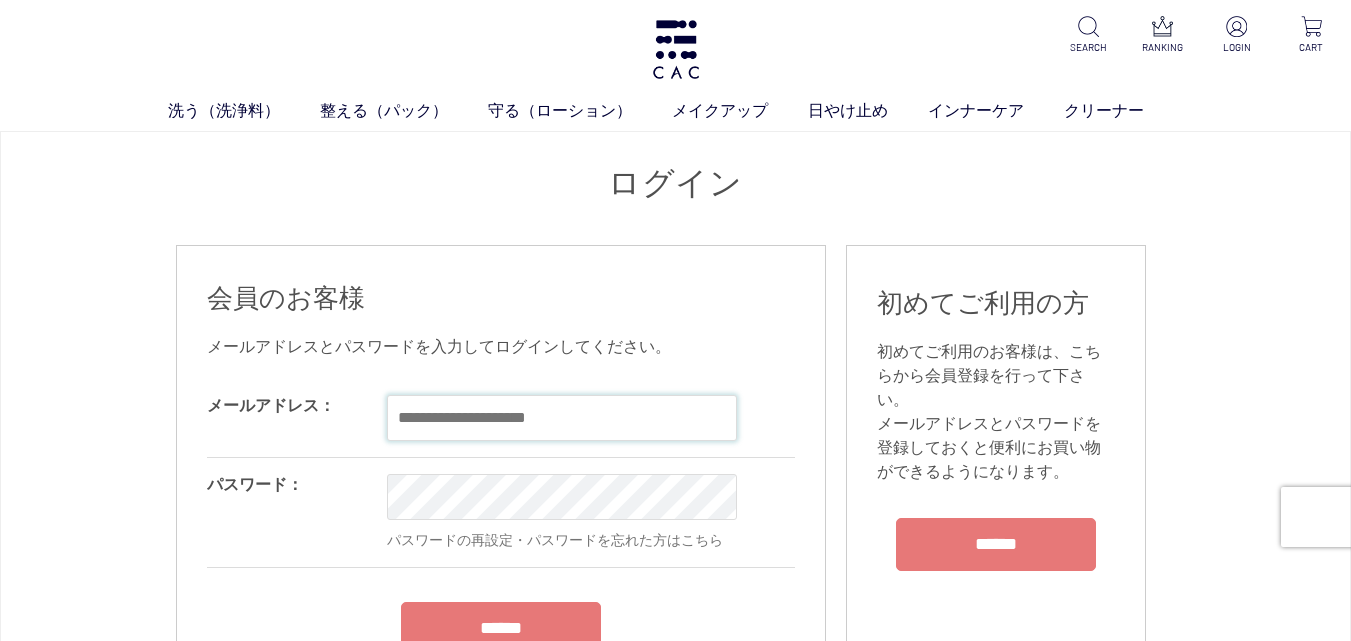 click at bounding box center [562, 418] 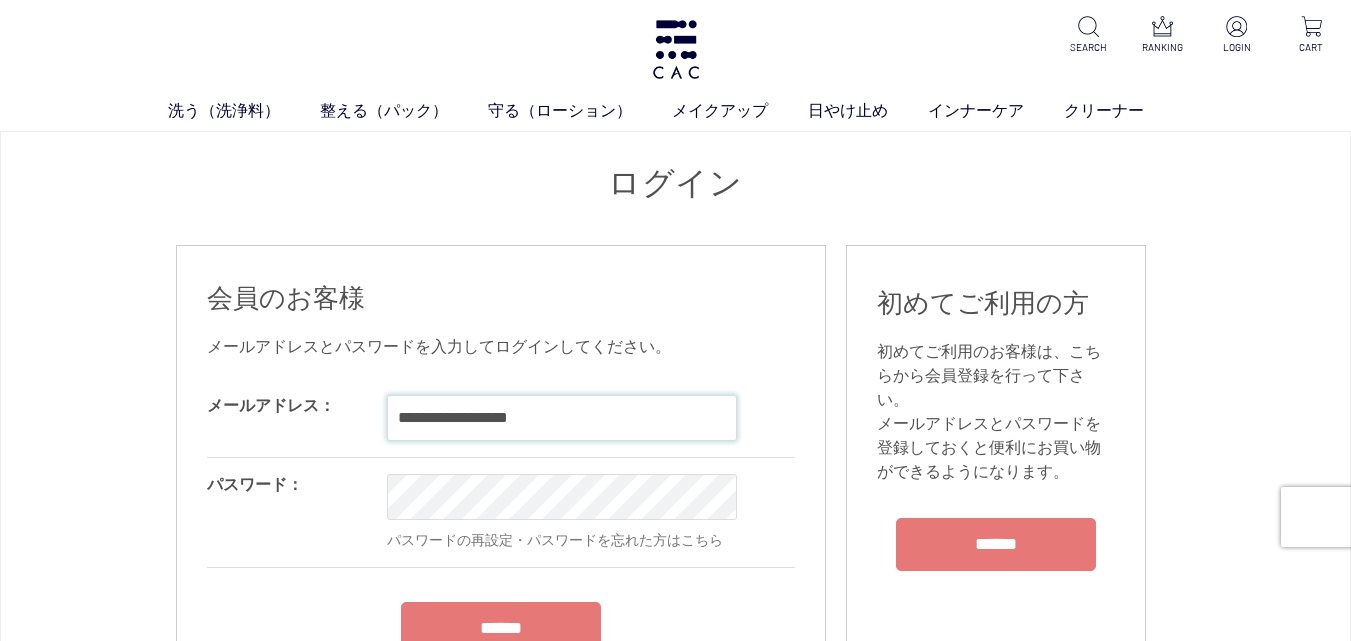 type on "**********" 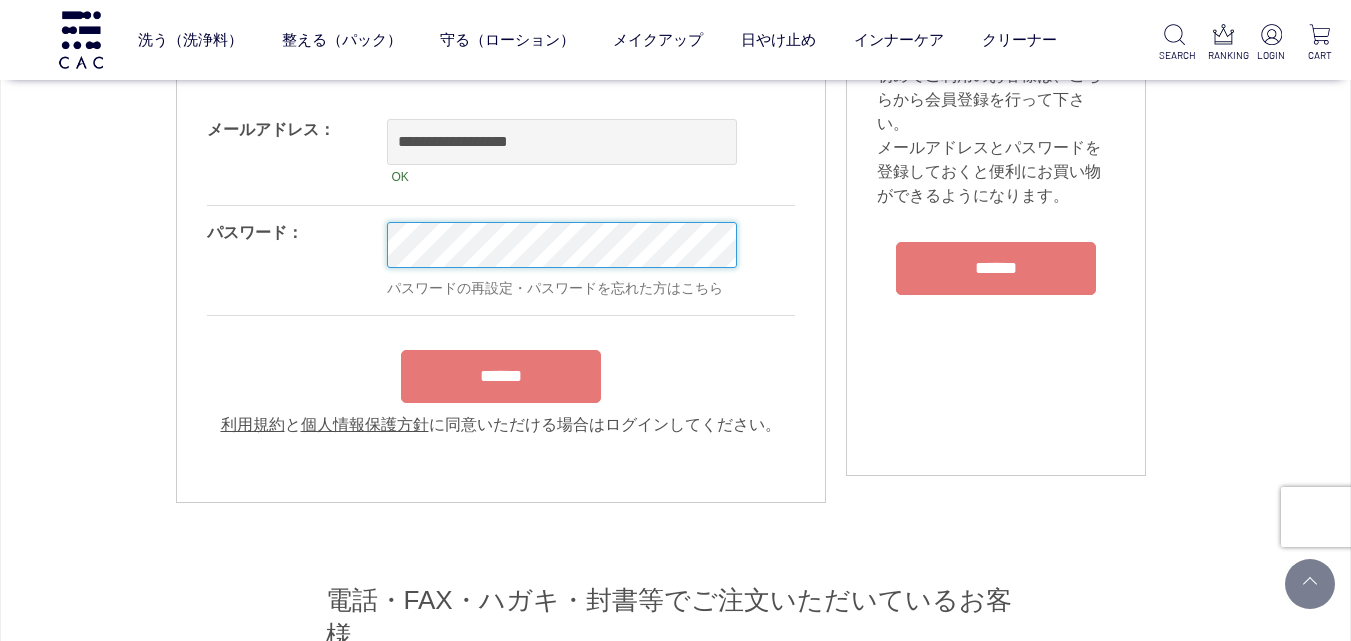 scroll, scrollTop: 167, scrollLeft: 0, axis: vertical 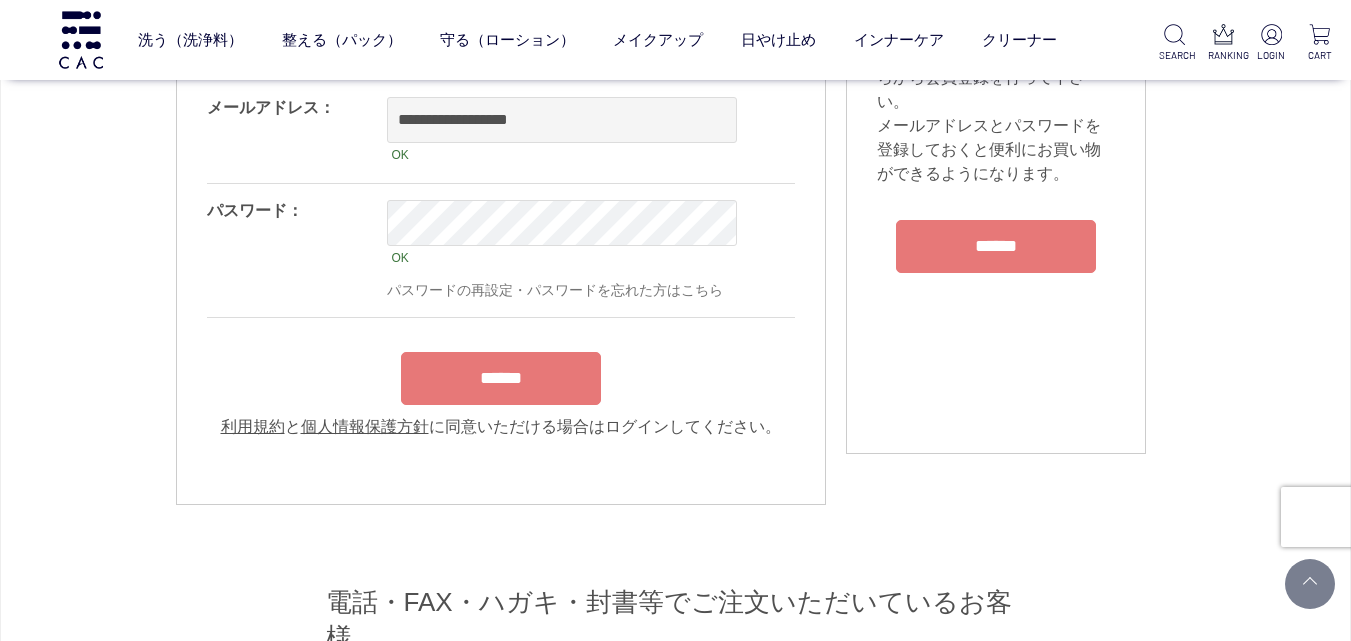 click on "******" at bounding box center [501, 378] 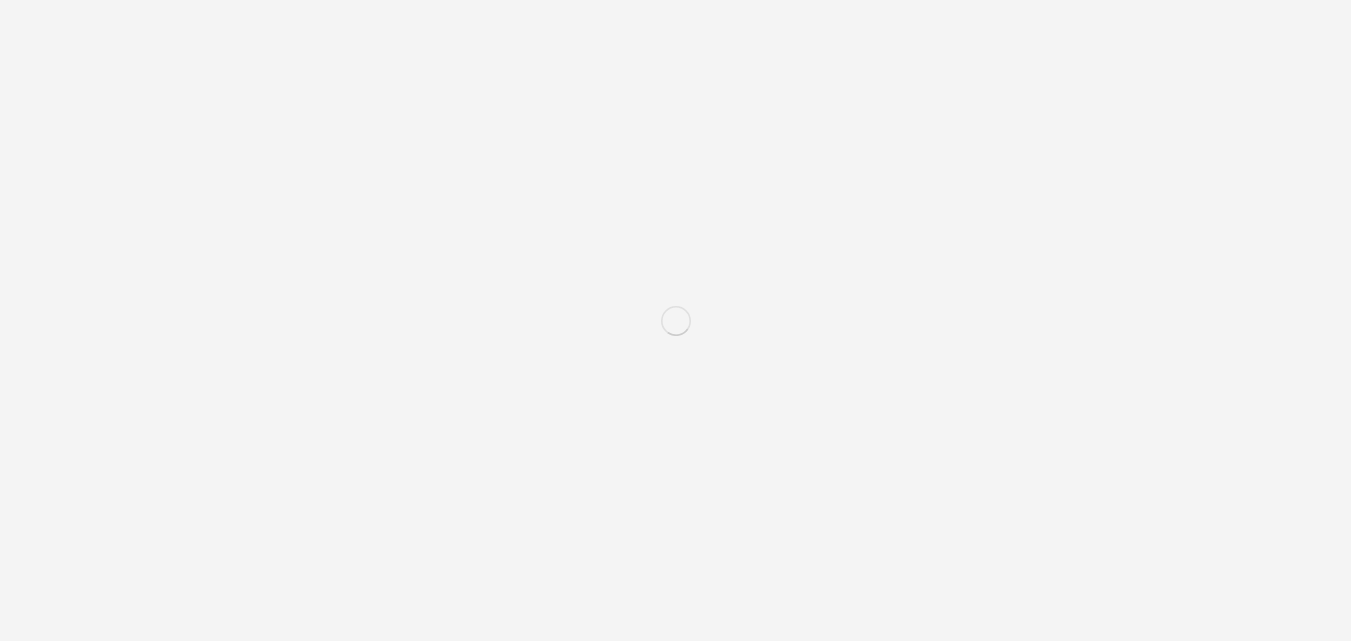 scroll, scrollTop: 0, scrollLeft: 0, axis: both 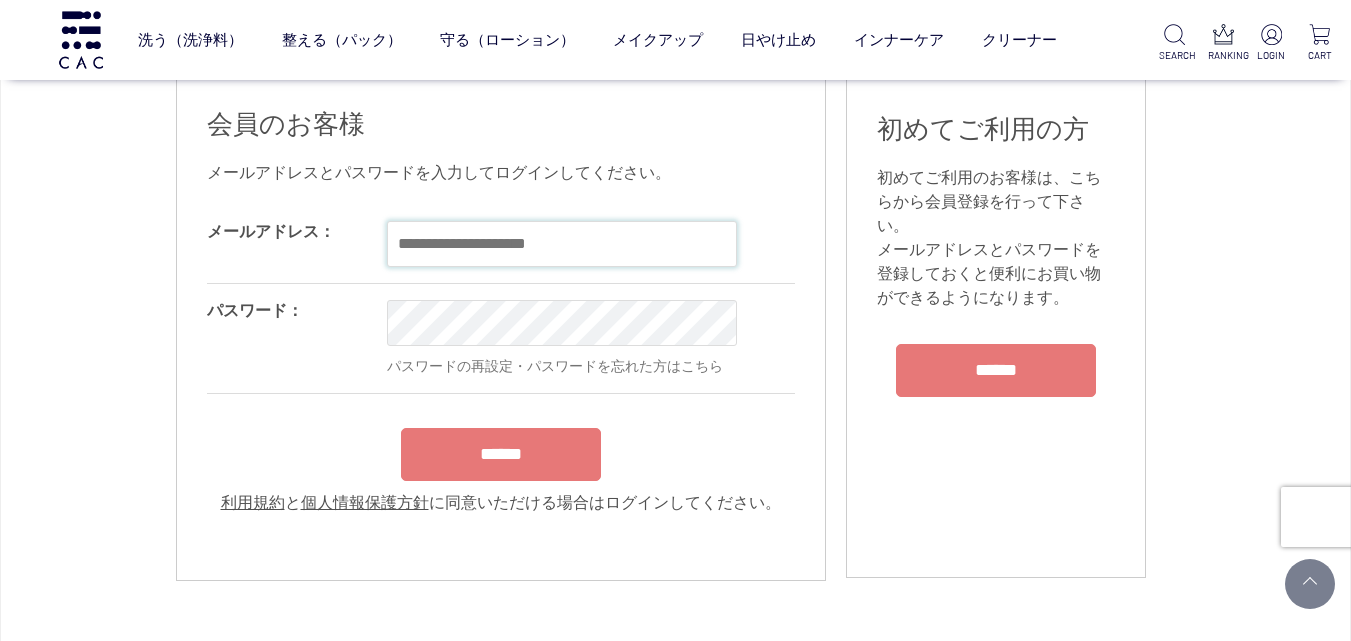 click at bounding box center (562, 244) 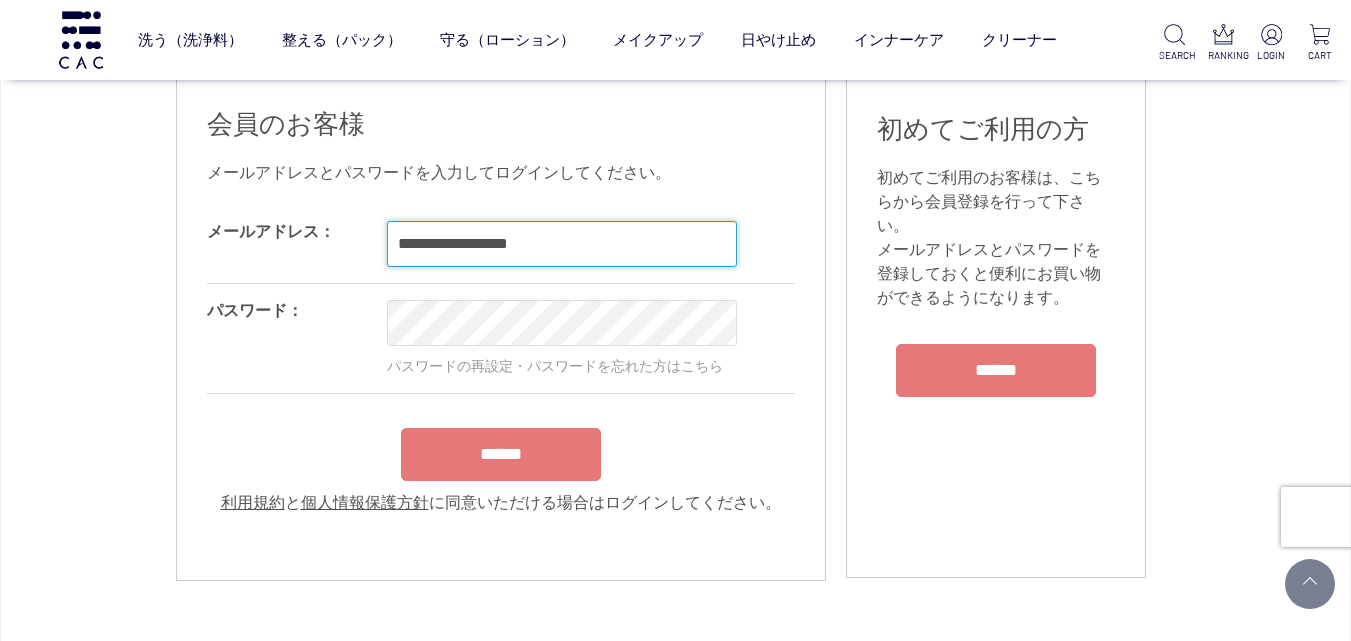 type on "**********" 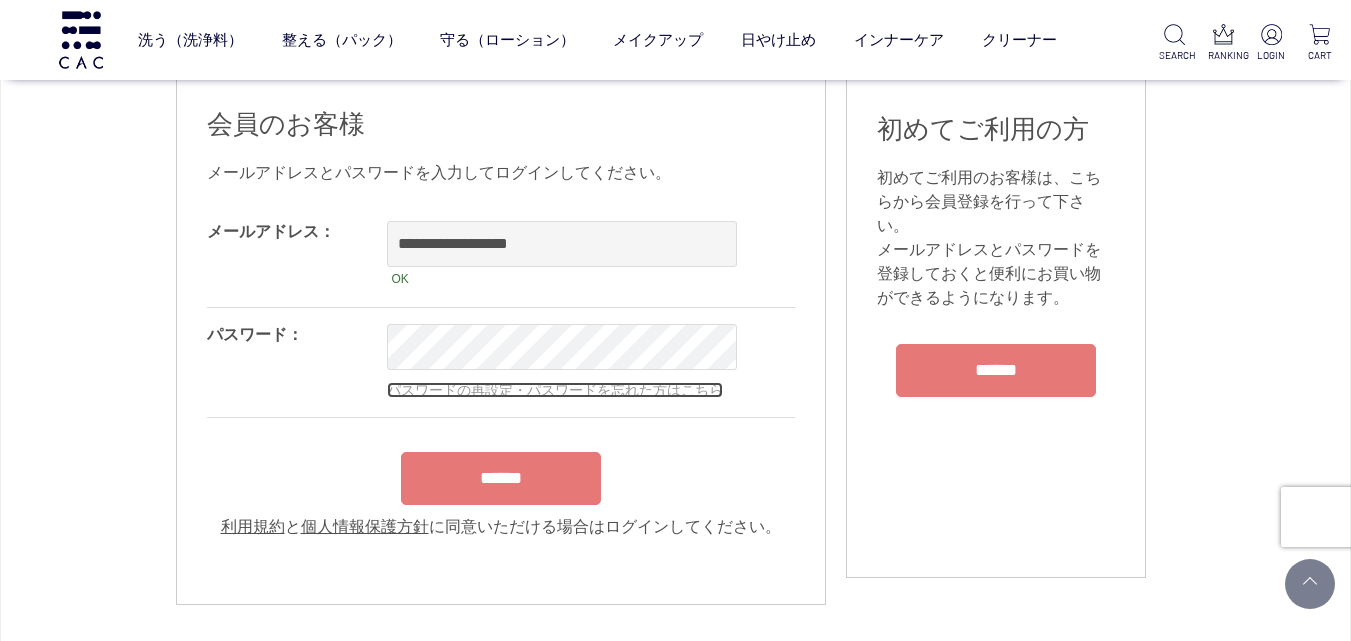 click on "OK
パスワードの再設定・パスワードを忘れた方はこちら" at bounding box center (647, 362) 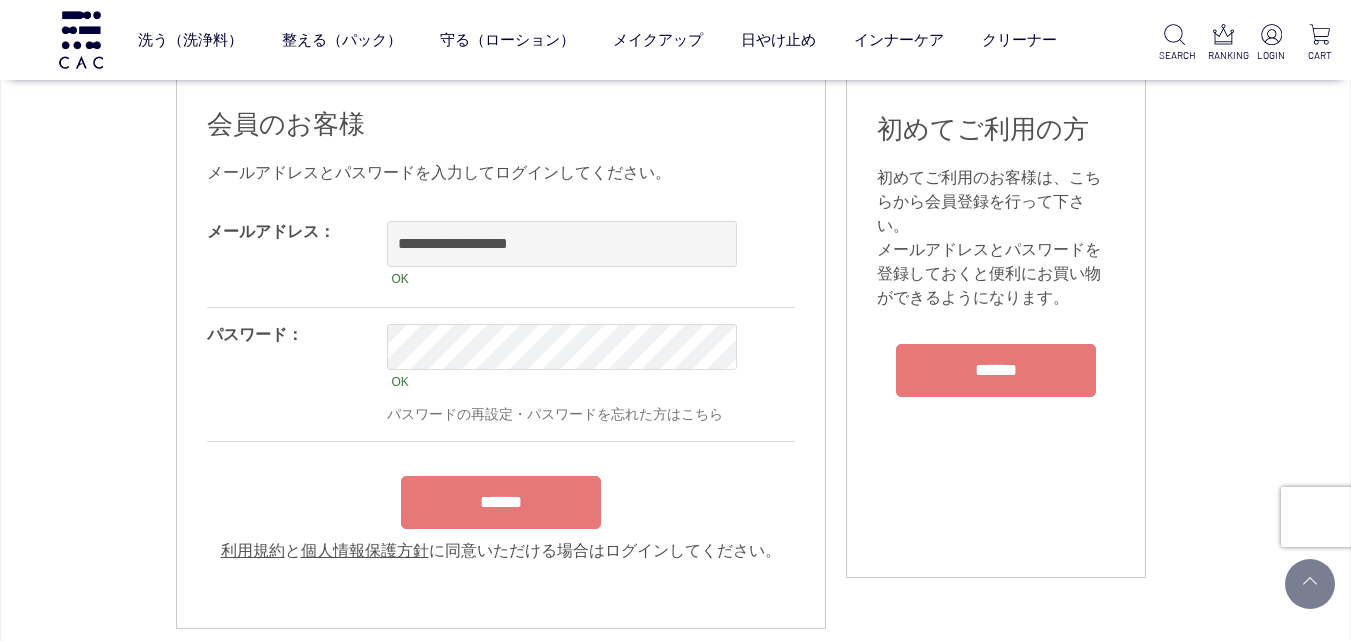 click on "******" at bounding box center [501, 502] 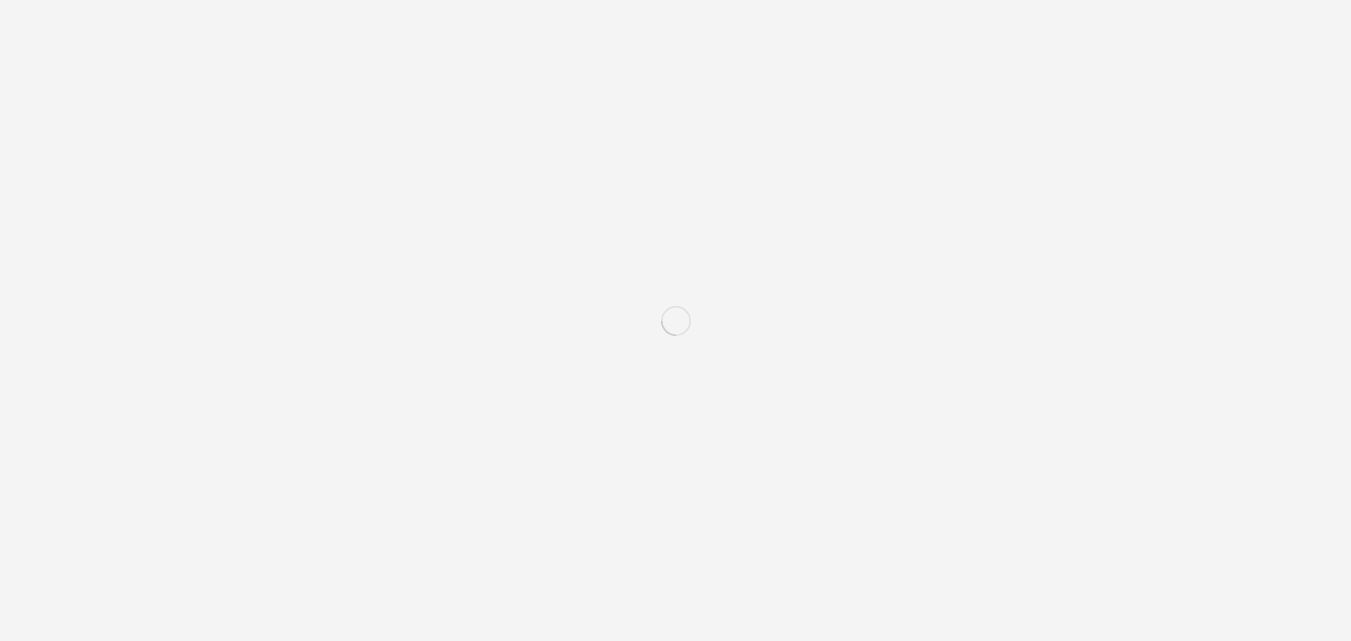 scroll, scrollTop: 0, scrollLeft: 0, axis: both 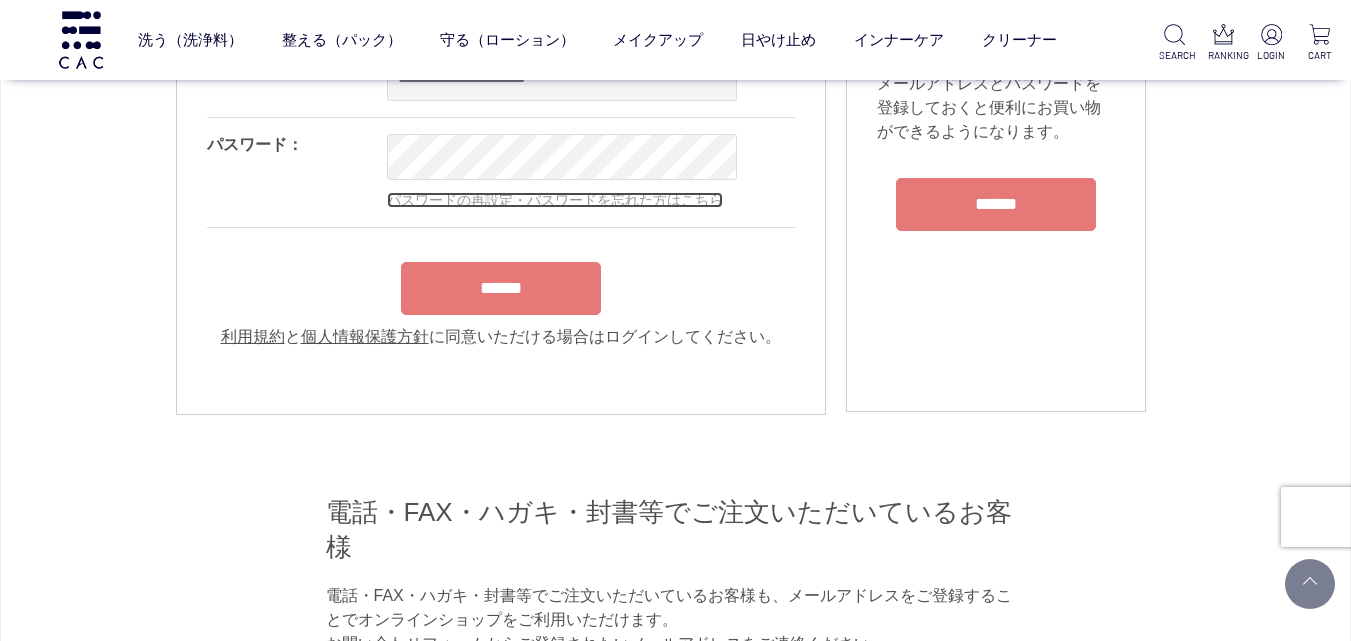 click on "パスワードの再設定・パスワードを忘れた方はこちら" at bounding box center [555, 200] 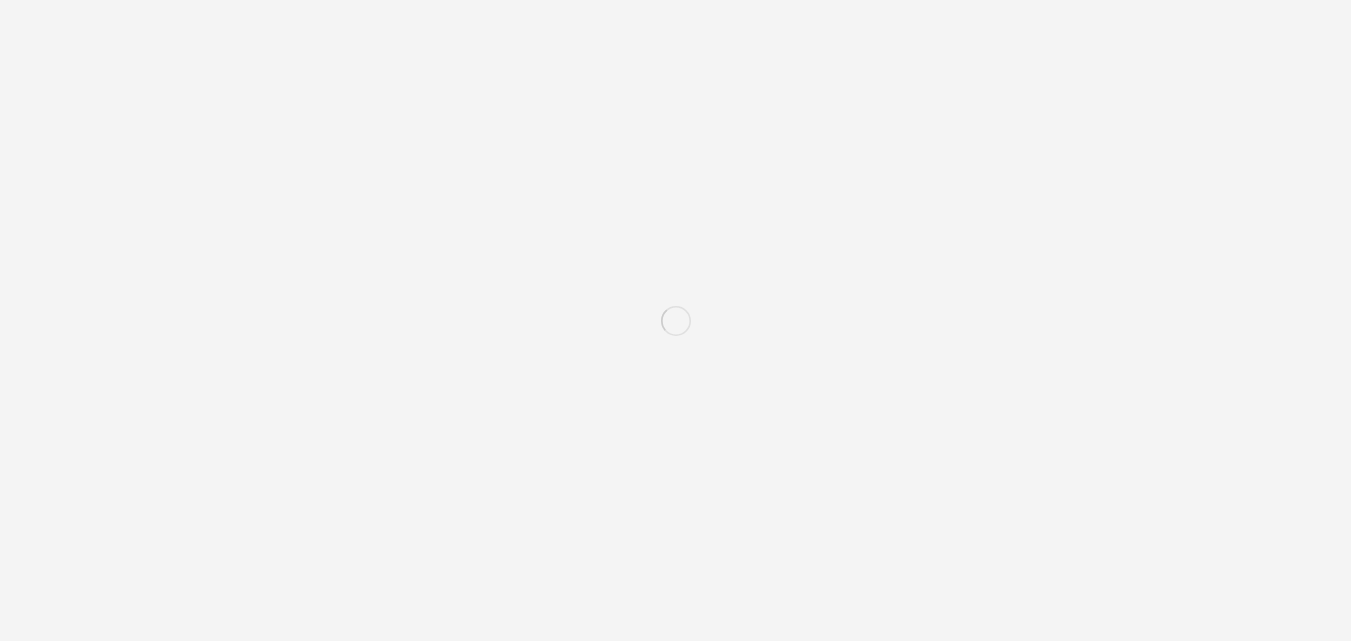 scroll, scrollTop: 0, scrollLeft: 0, axis: both 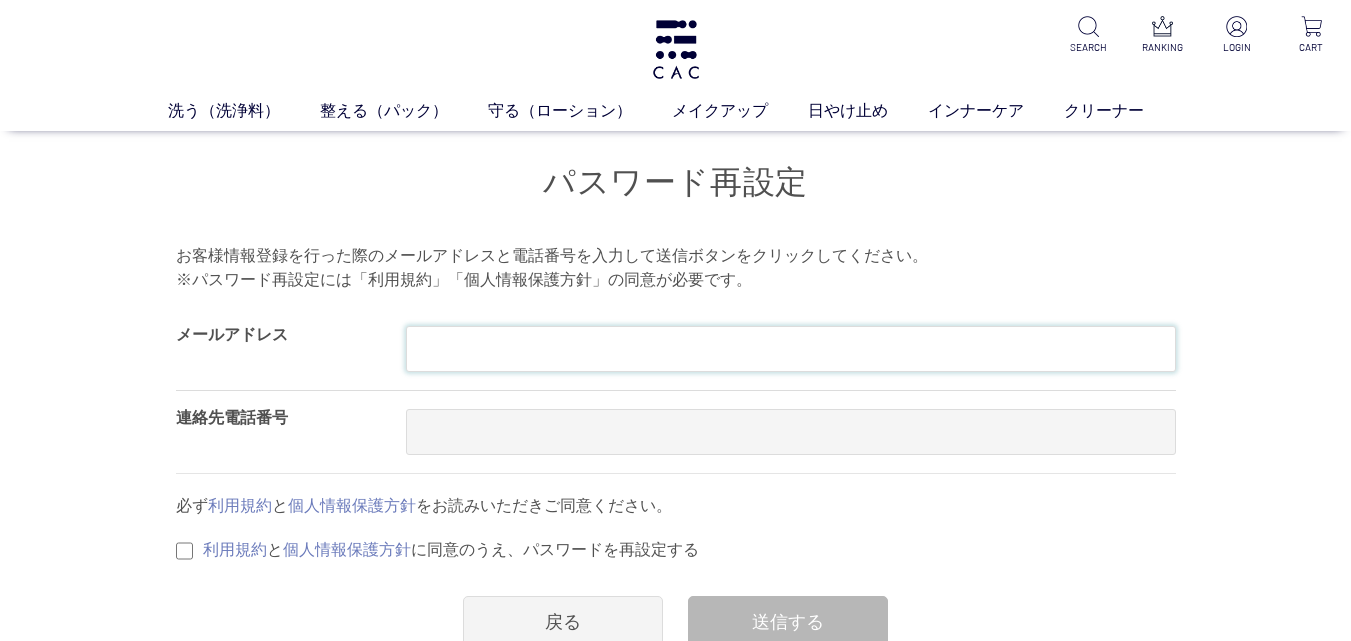 click at bounding box center (791, 349) 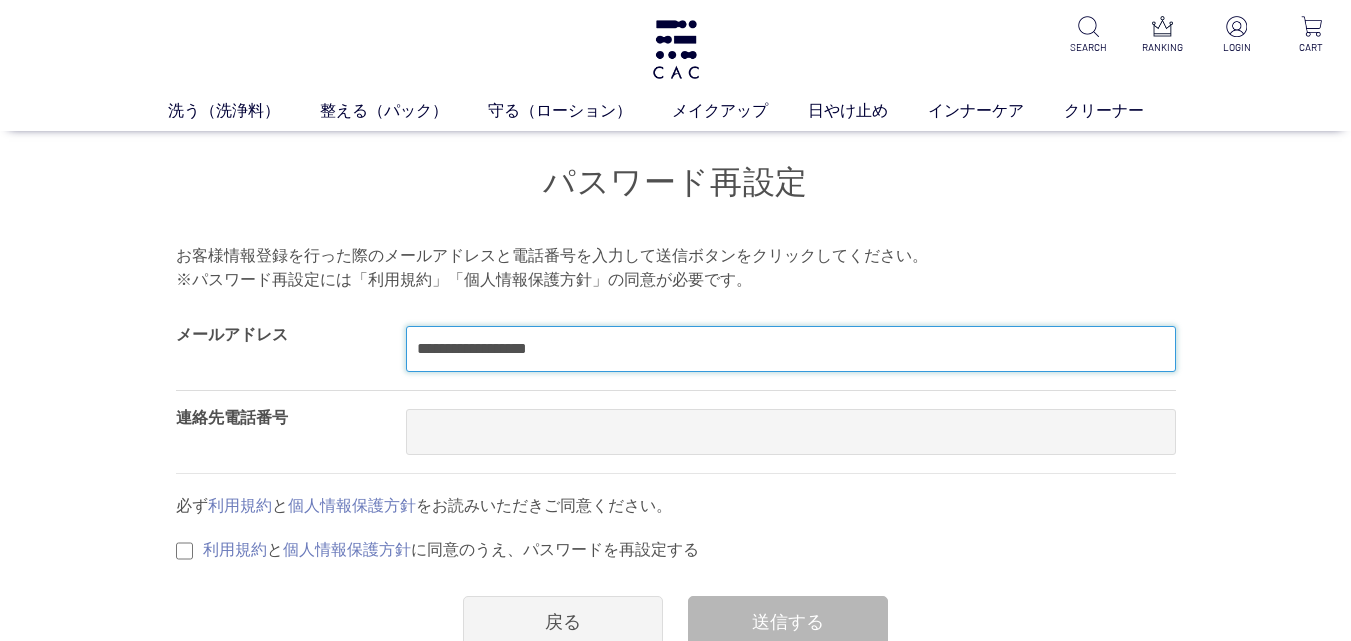 type on "**********" 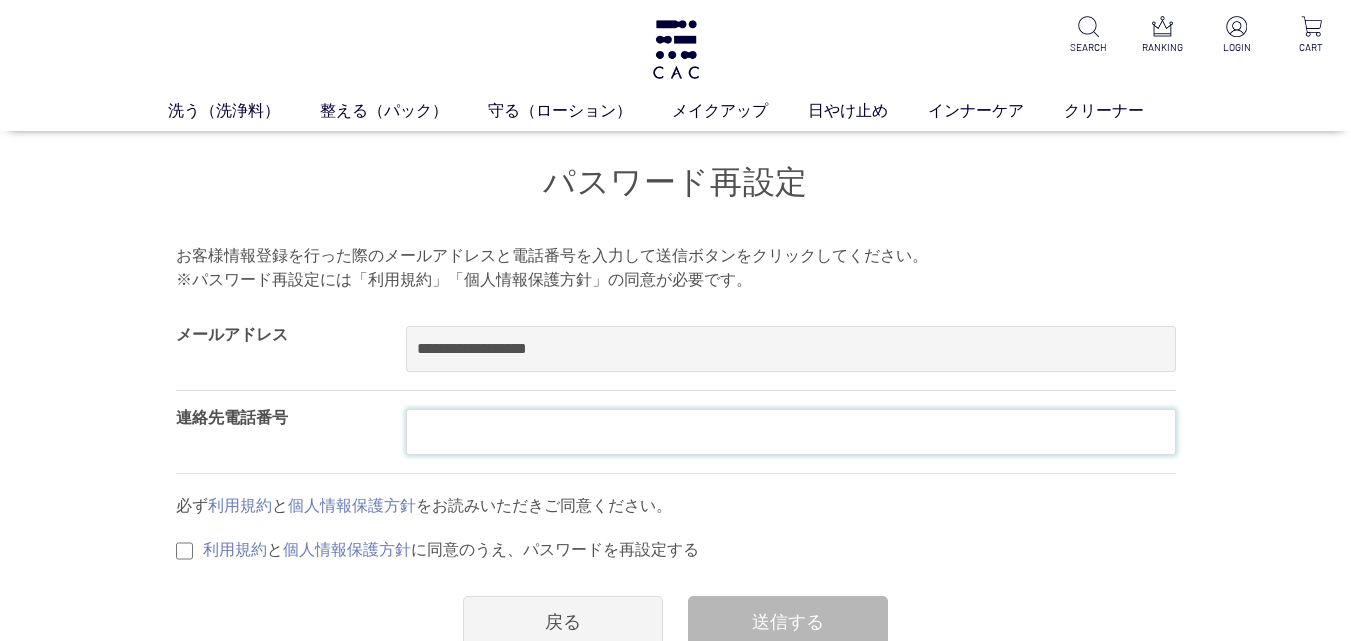 click at bounding box center (791, 432) 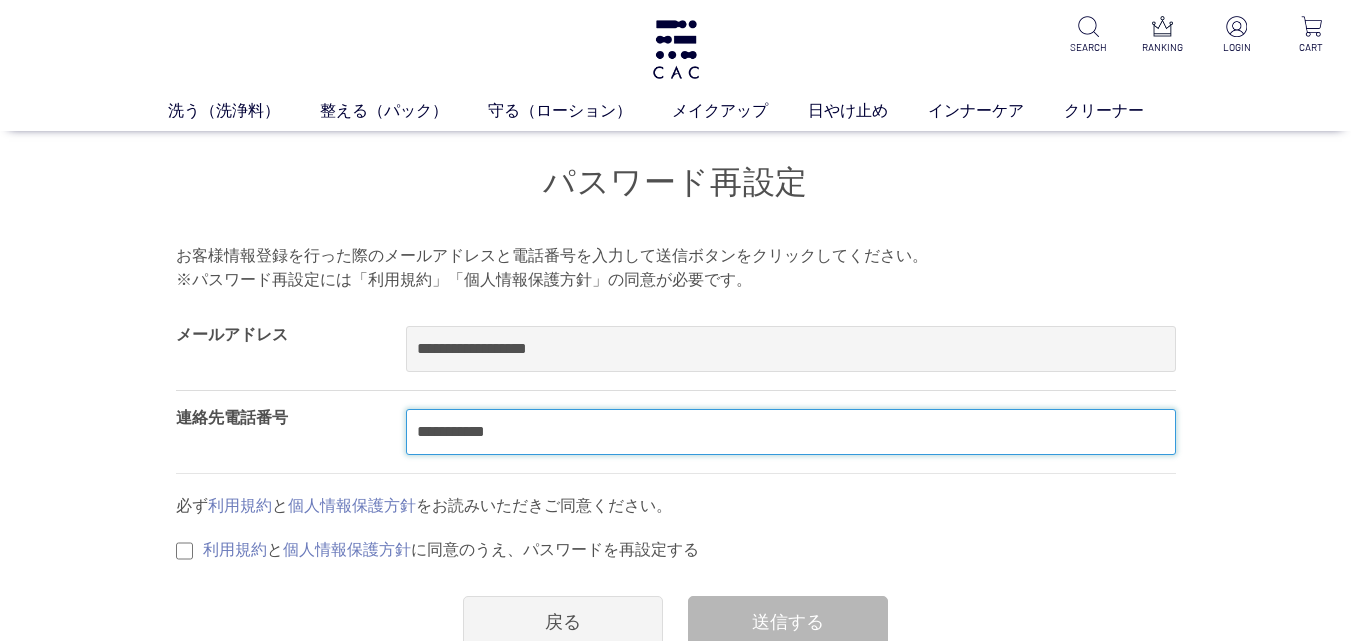 type on "**********" 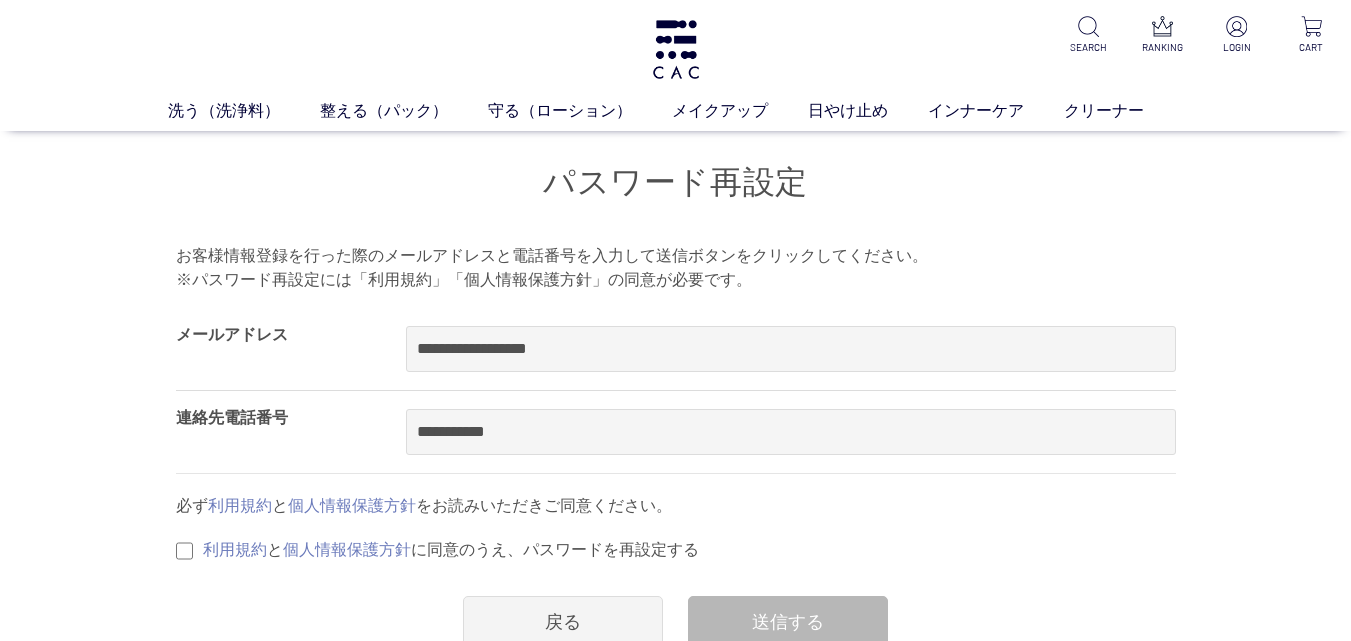 click on "利用規約 と 個人情報保護方針 に同意のうえ、パスワードを再設定する" at bounding box center [451, 549] 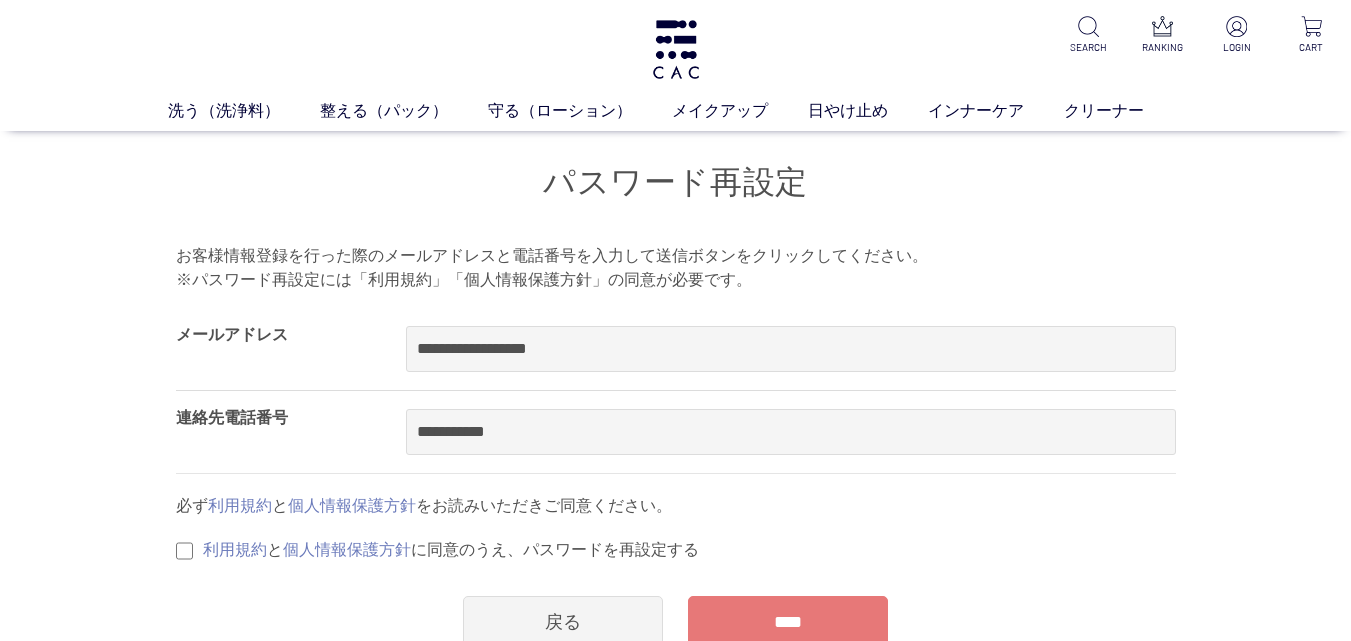 click on "****" at bounding box center (788, 622) 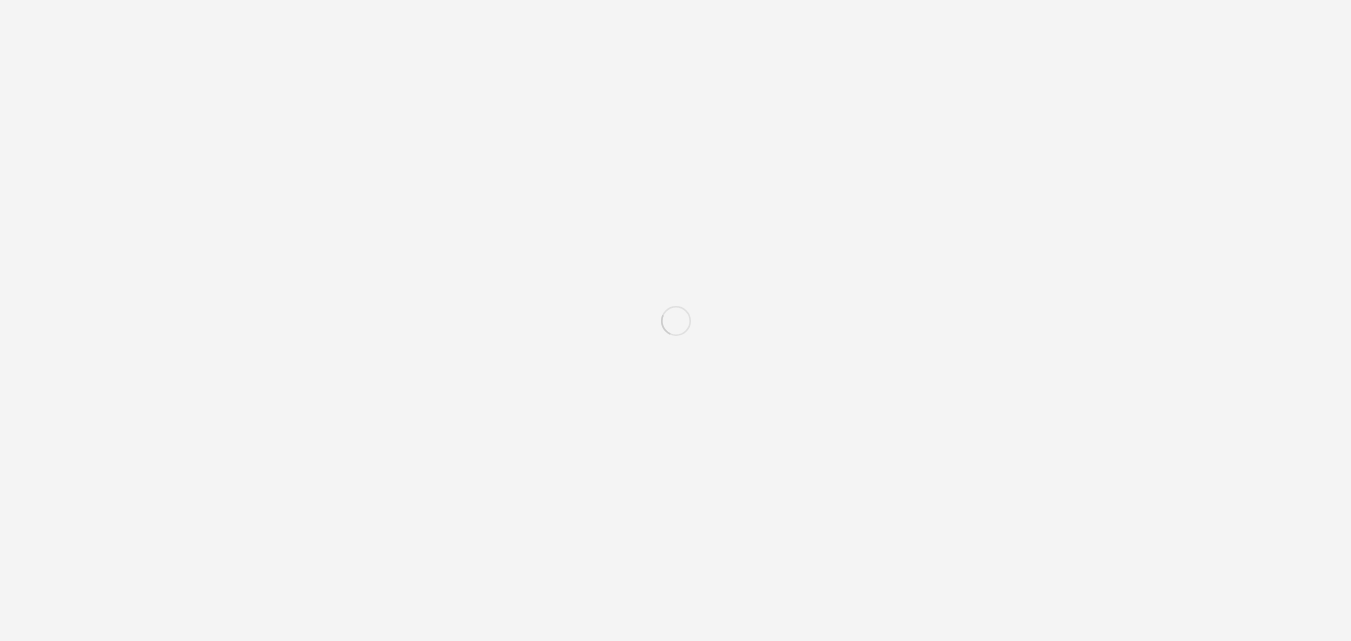 scroll, scrollTop: 0, scrollLeft: 0, axis: both 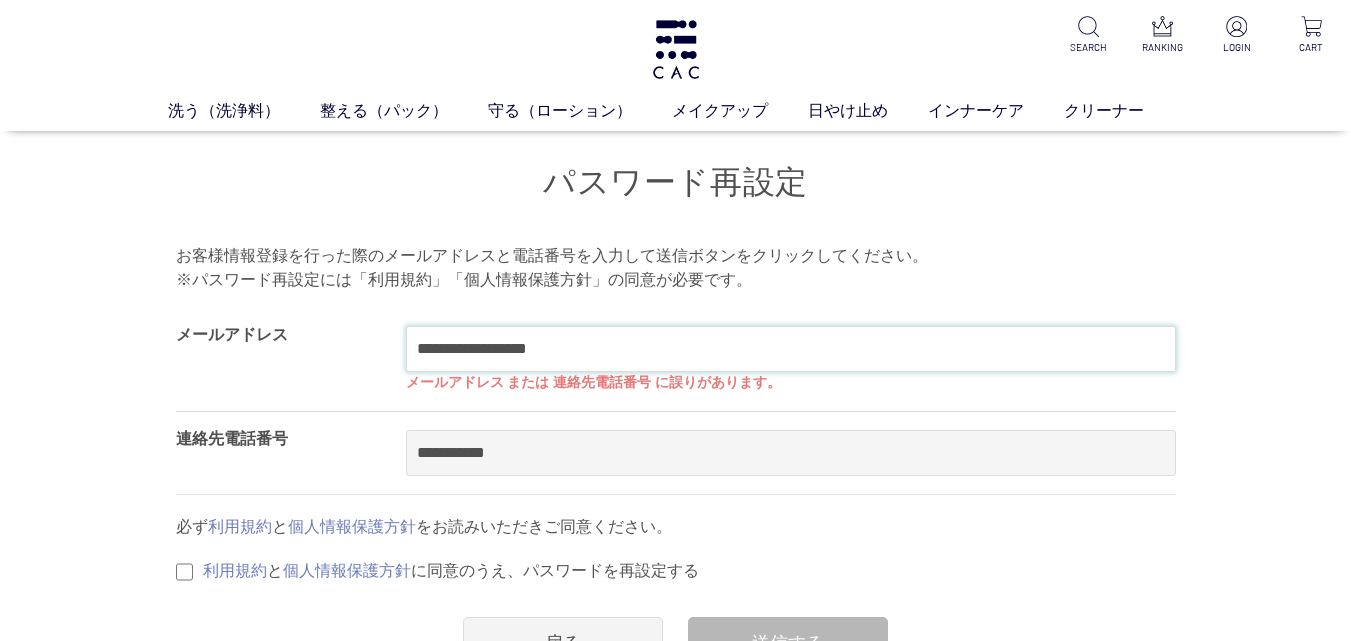 click on "**********" at bounding box center (791, 349) 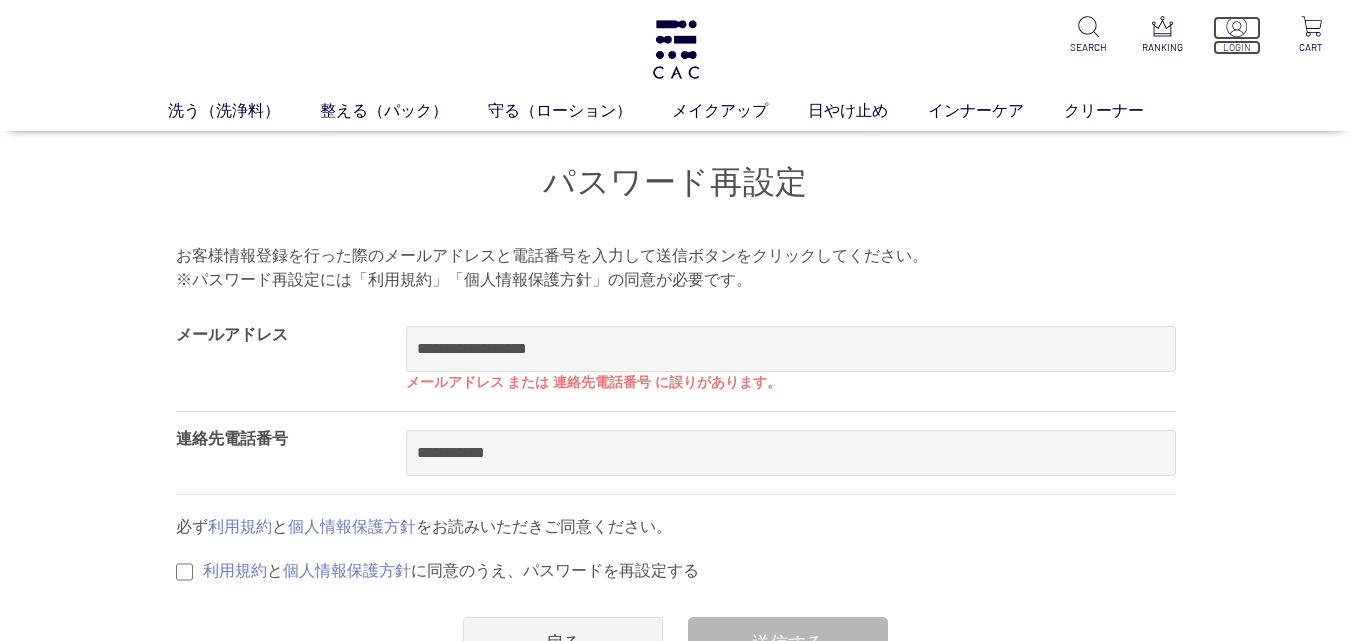 click at bounding box center (1237, 28) 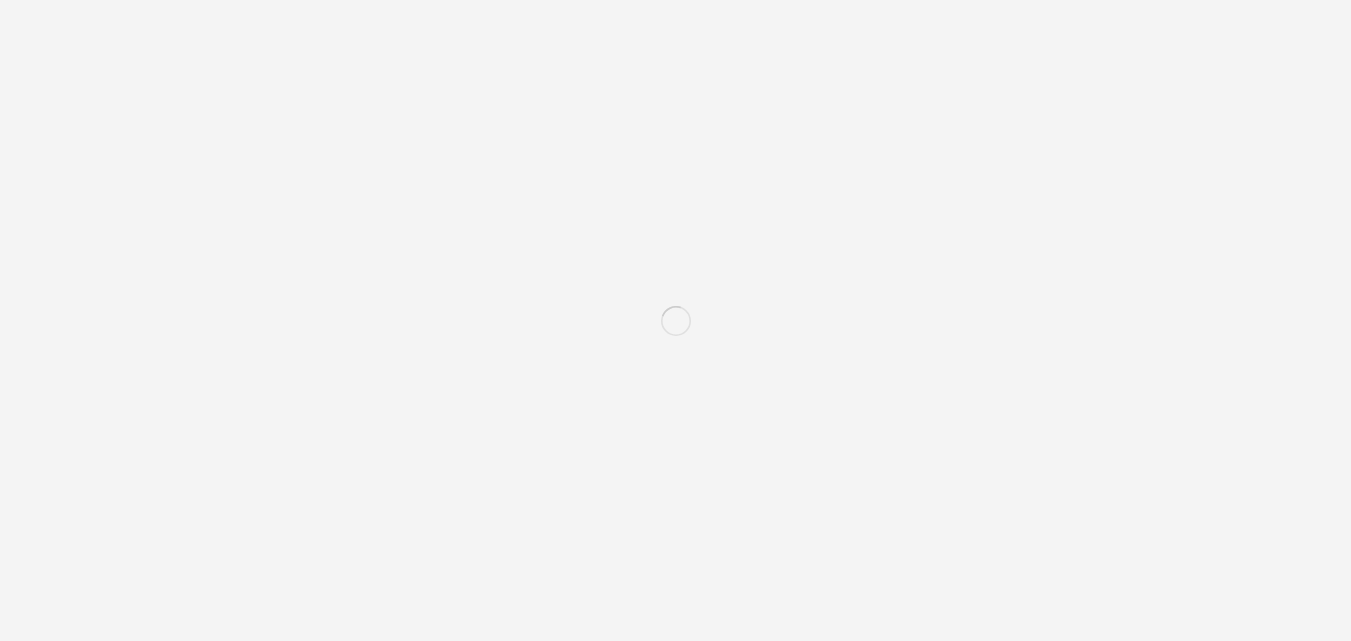 scroll, scrollTop: 0, scrollLeft: 0, axis: both 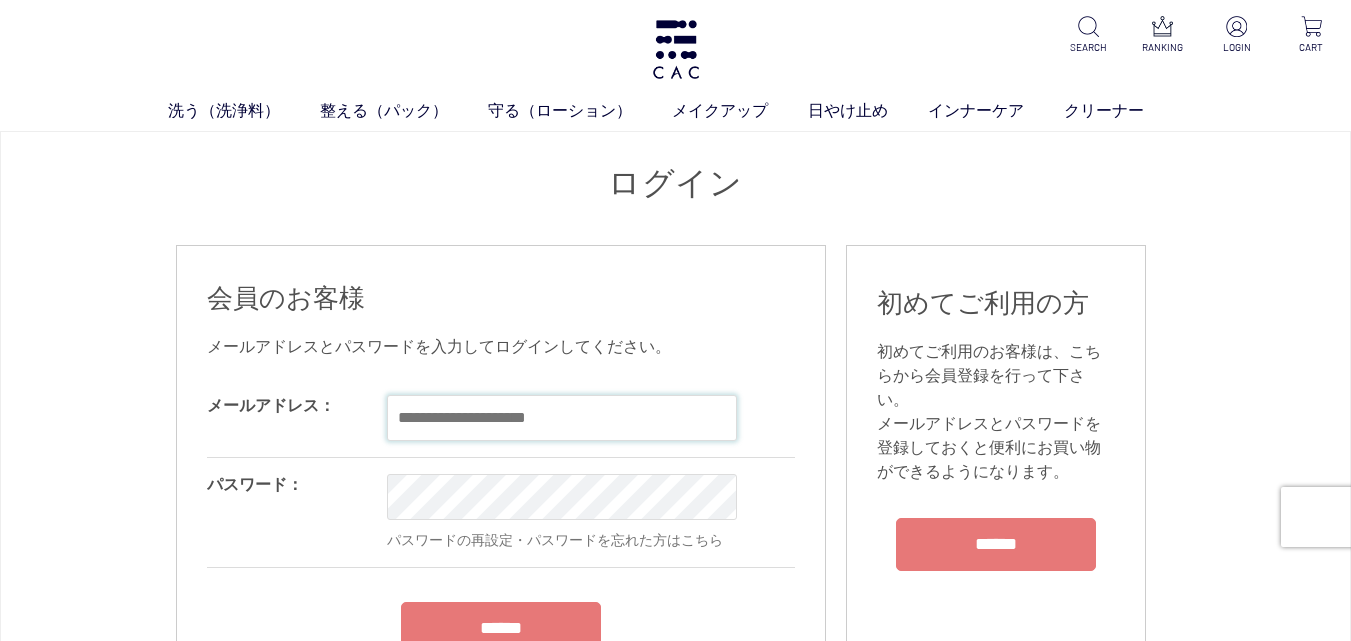 click at bounding box center (562, 418) 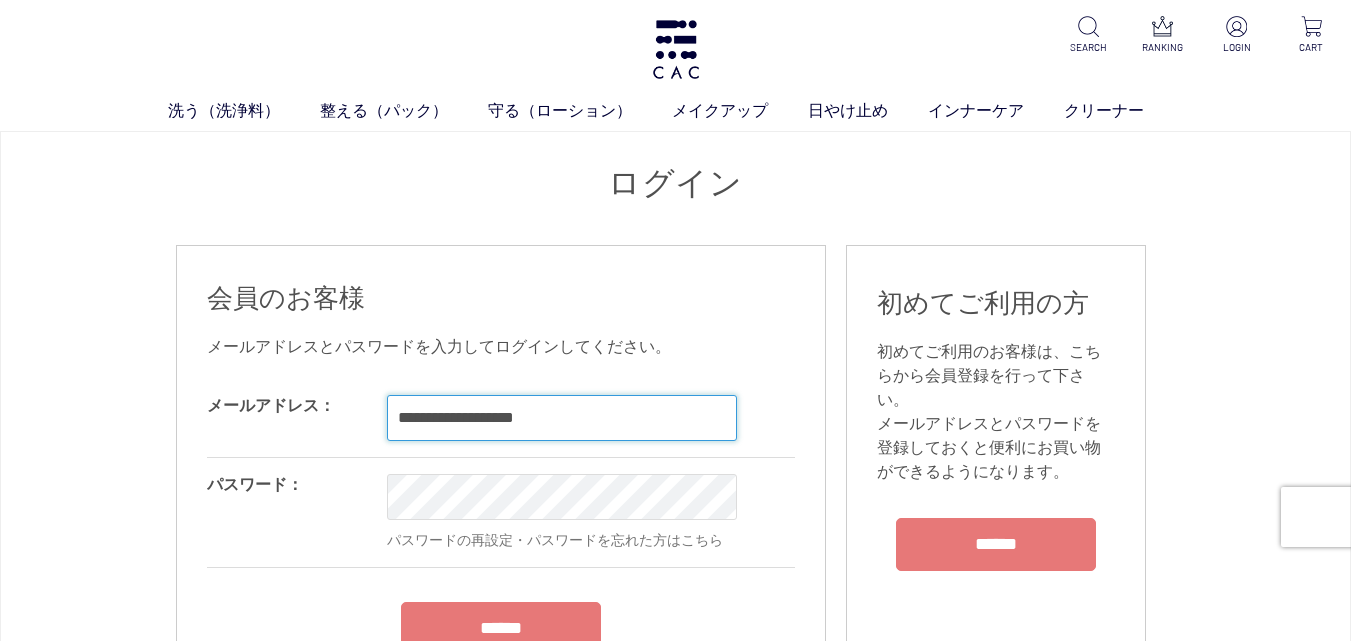 type on "**********" 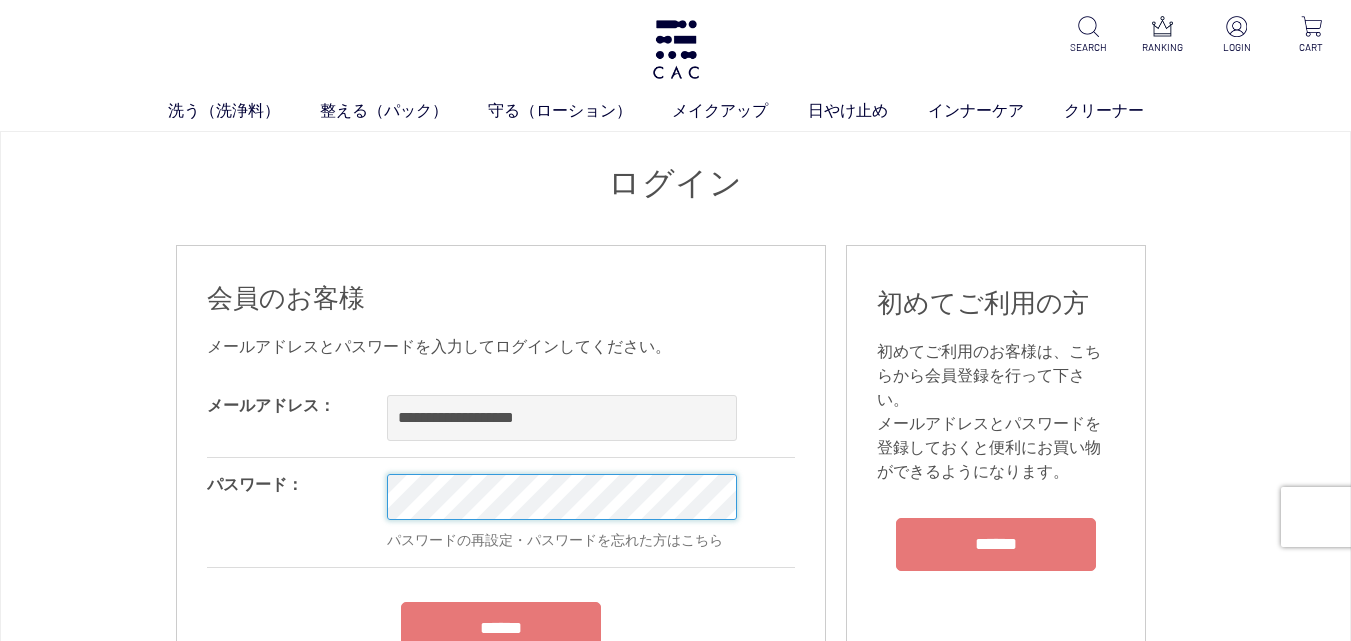 click on "洗う（洗浄料）
液体洗浄料
パウダー洗浄料
泡洗顔料
グッズ
整える（パック）
フェイスパック
ヘアパック
守る（ローション）
保湿化粧水
柔軟化粧水
美容液
ジェル
メイクアップ
ベース
アイ
フェイスカラー
リップ
日やけ止め
インナーケア
クリーナー
SEARCH
RANKING
LOGIN
CART
ログイン
会員のお客様
OK OK" at bounding box center [675, 1754] 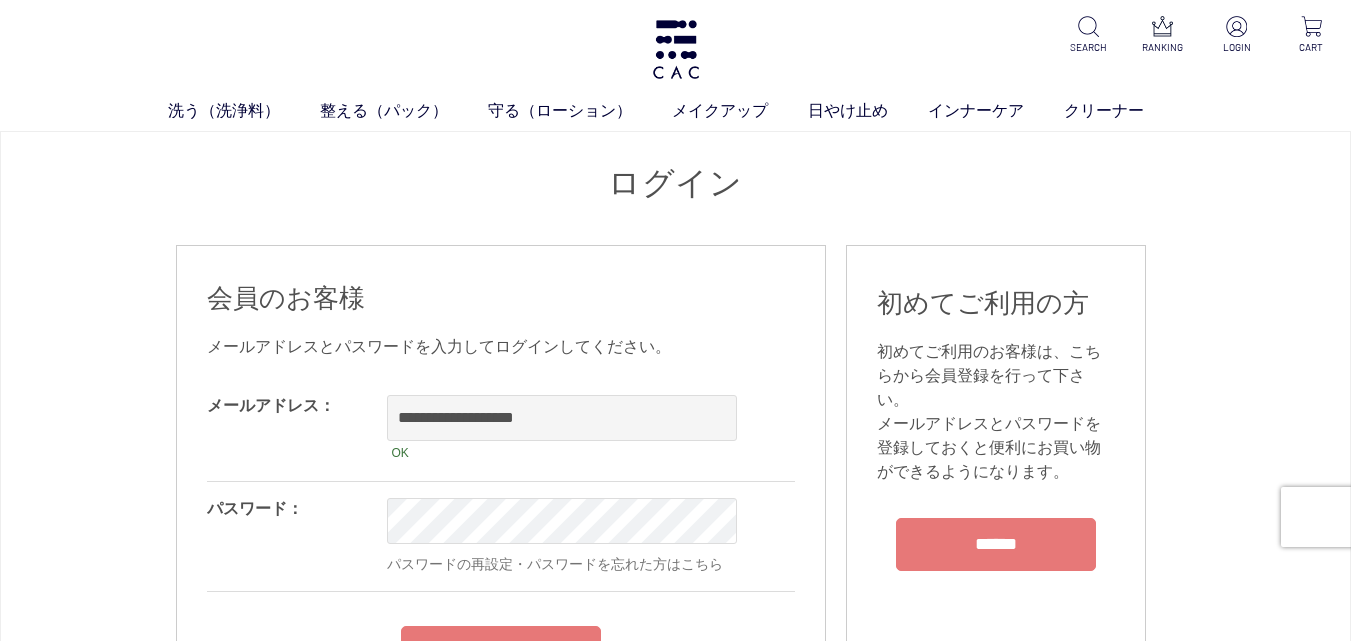 click on "**********" at bounding box center [501, 546] 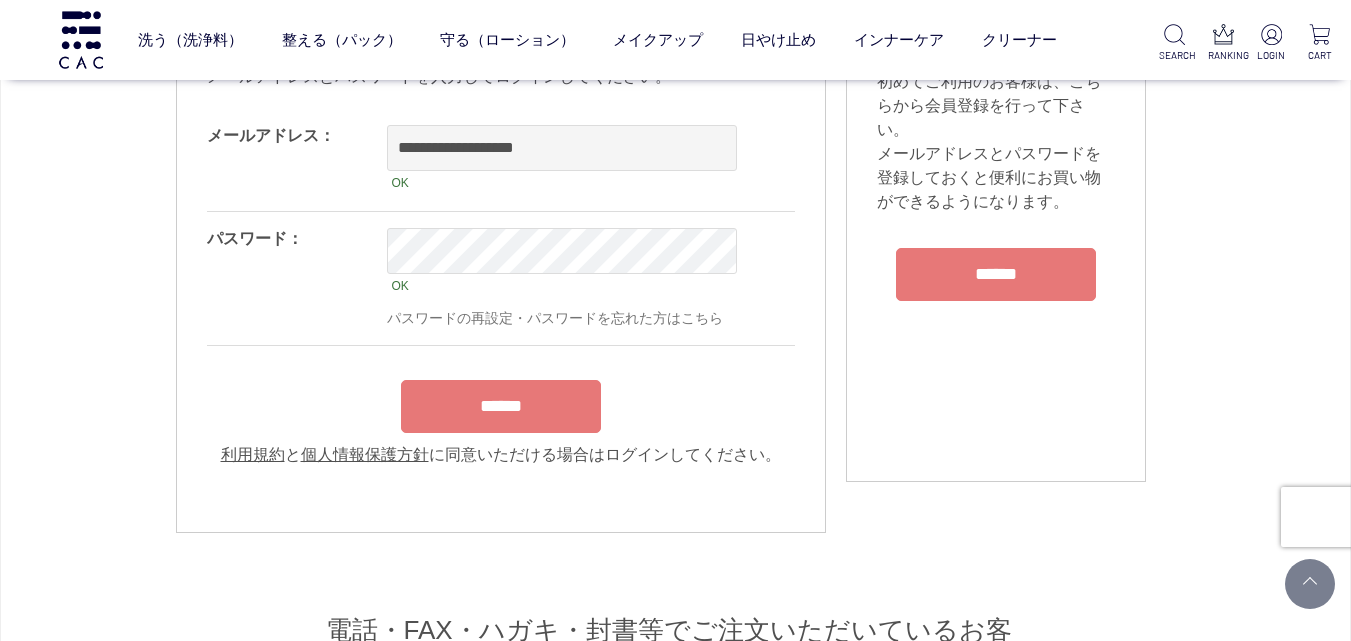scroll, scrollTop: 167, scrollLeft: 0, axis: vertical 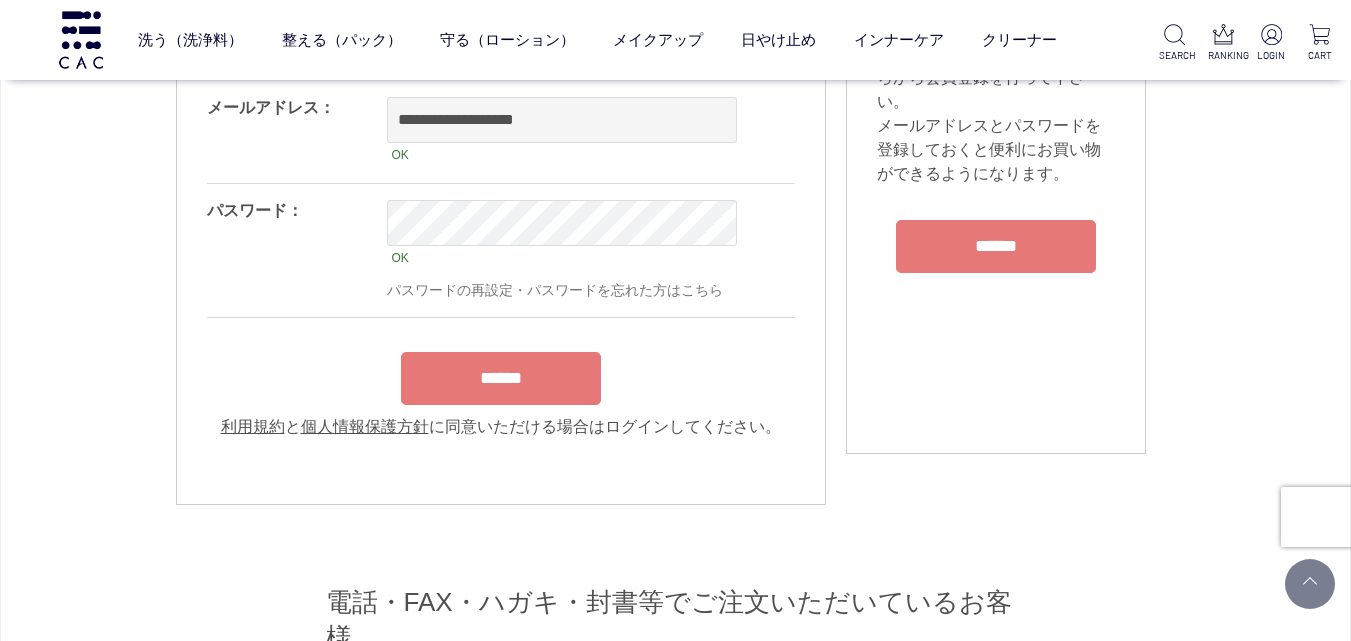 click on "******" at bounding box center [501, 378] 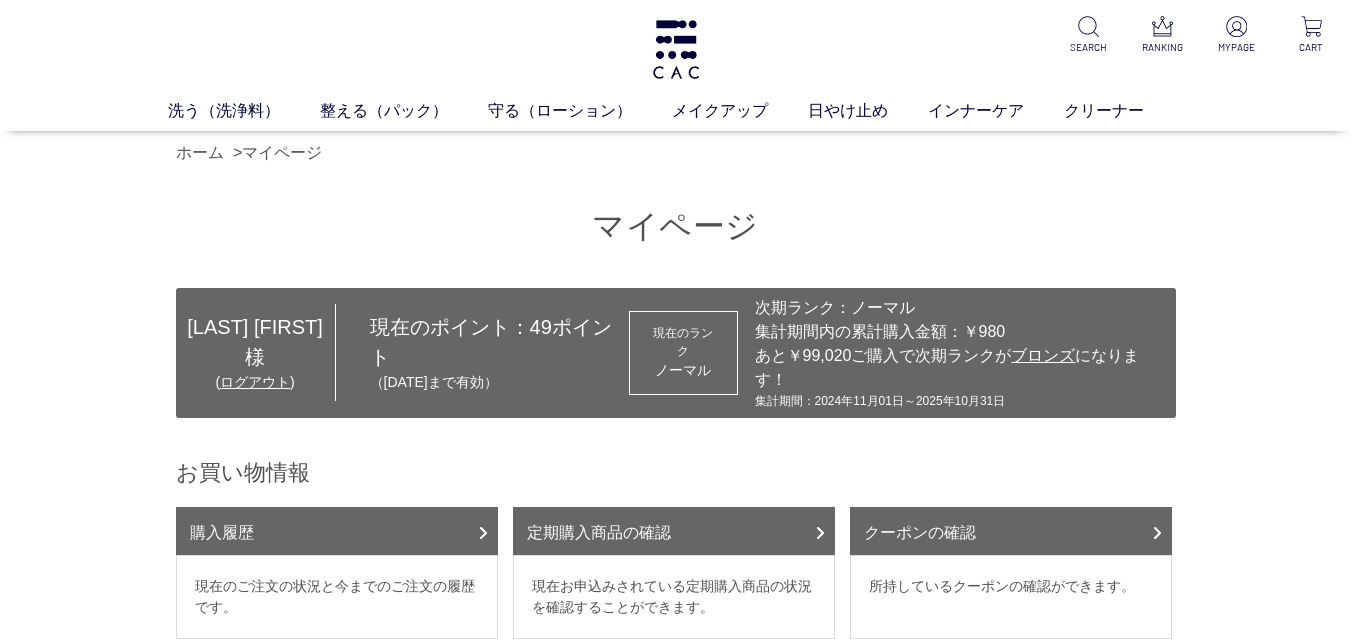 scroll, scrollTop: 0, scrollLeft: 0, axis: both 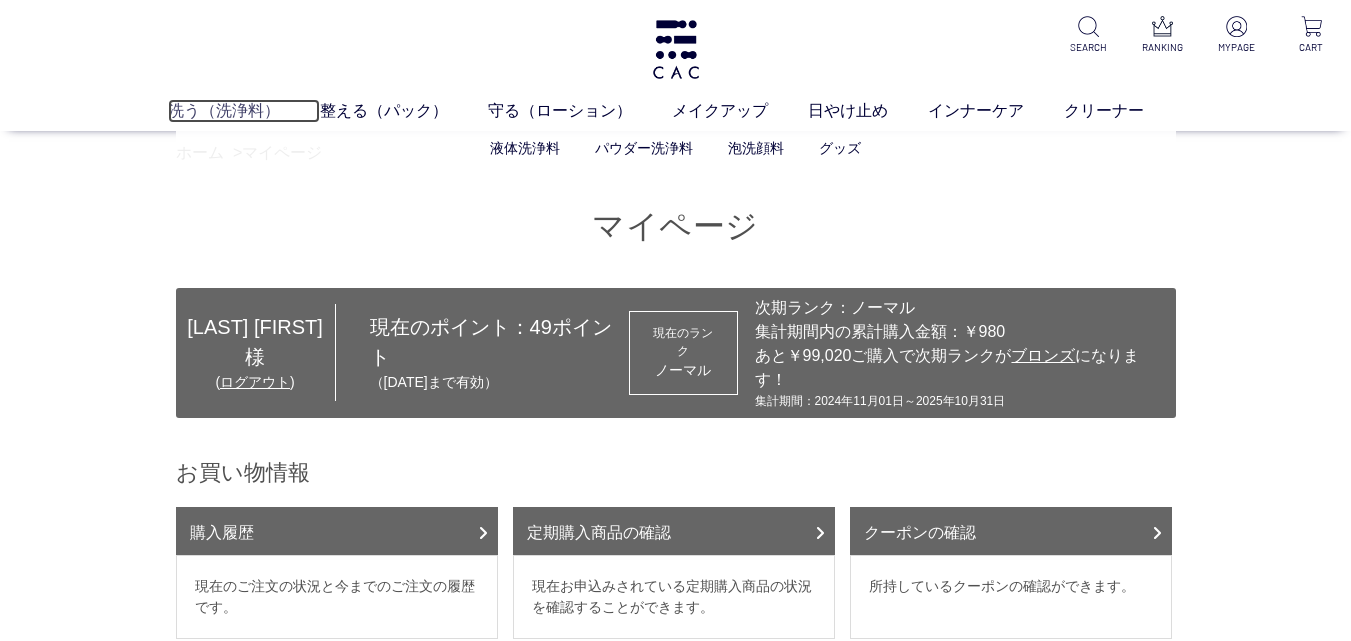 click on "洗う（洗浄料）" at bounding box center [244, 111] 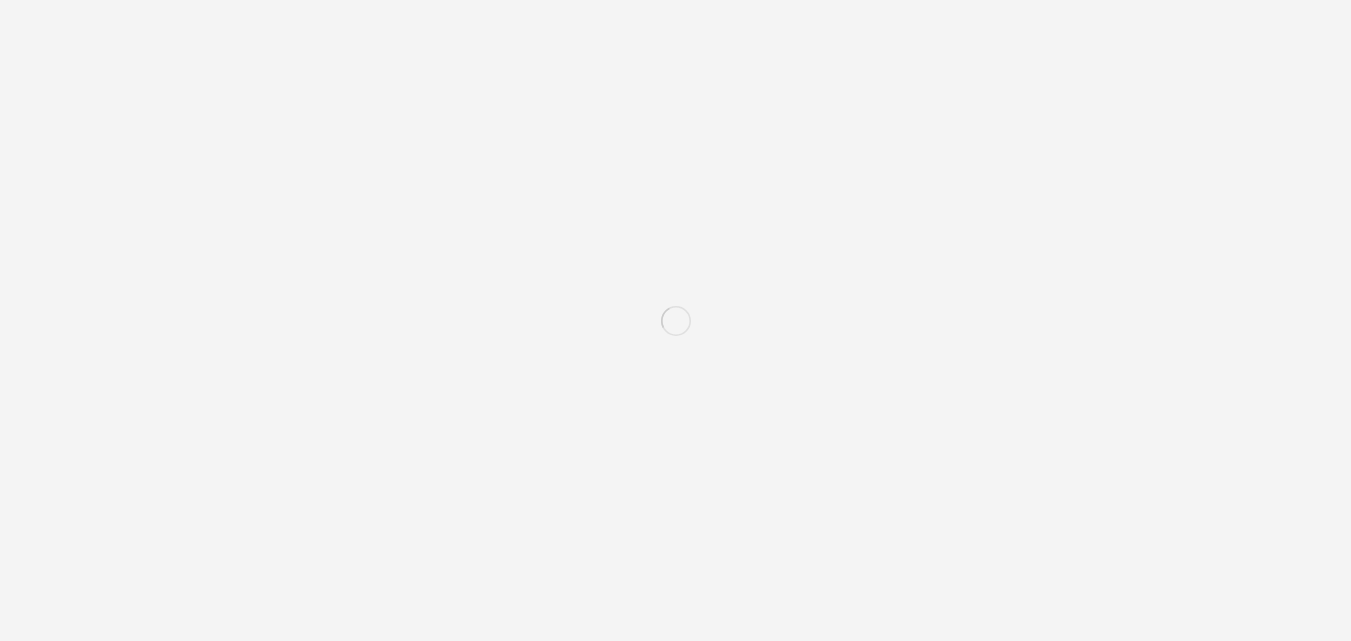 scroll, scrollTop: 0, scrollLeft: 0, axis: both 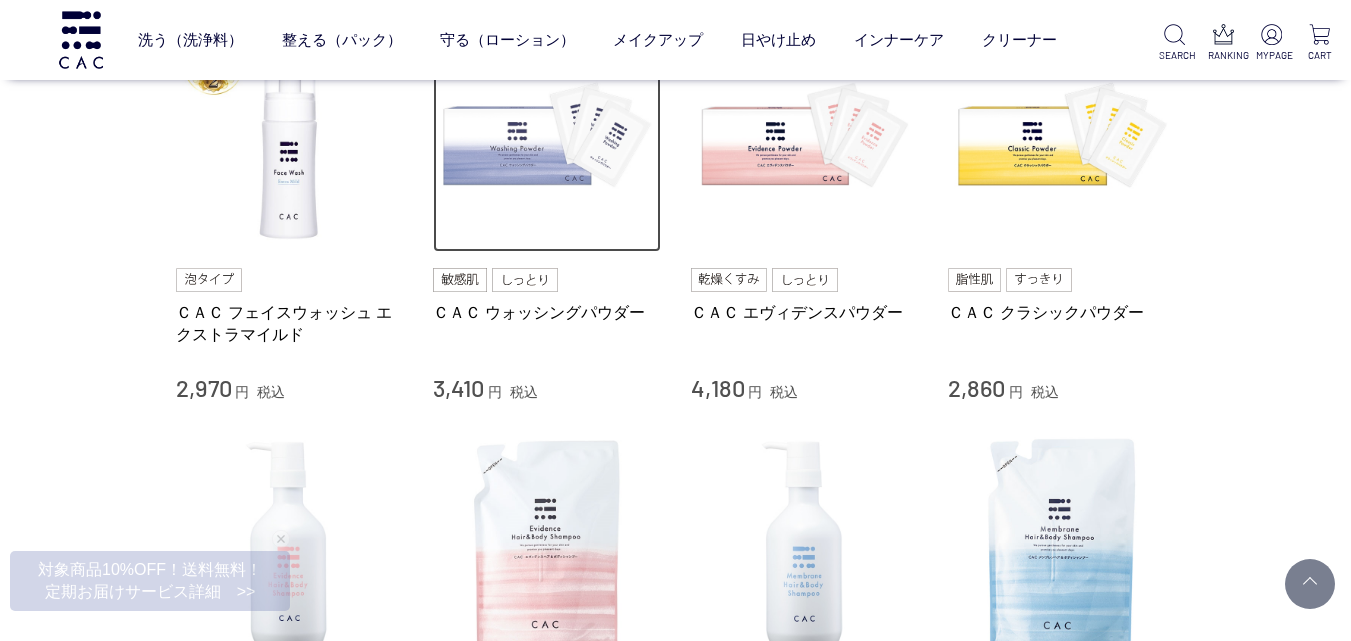 click at bounding box center (547, 139) 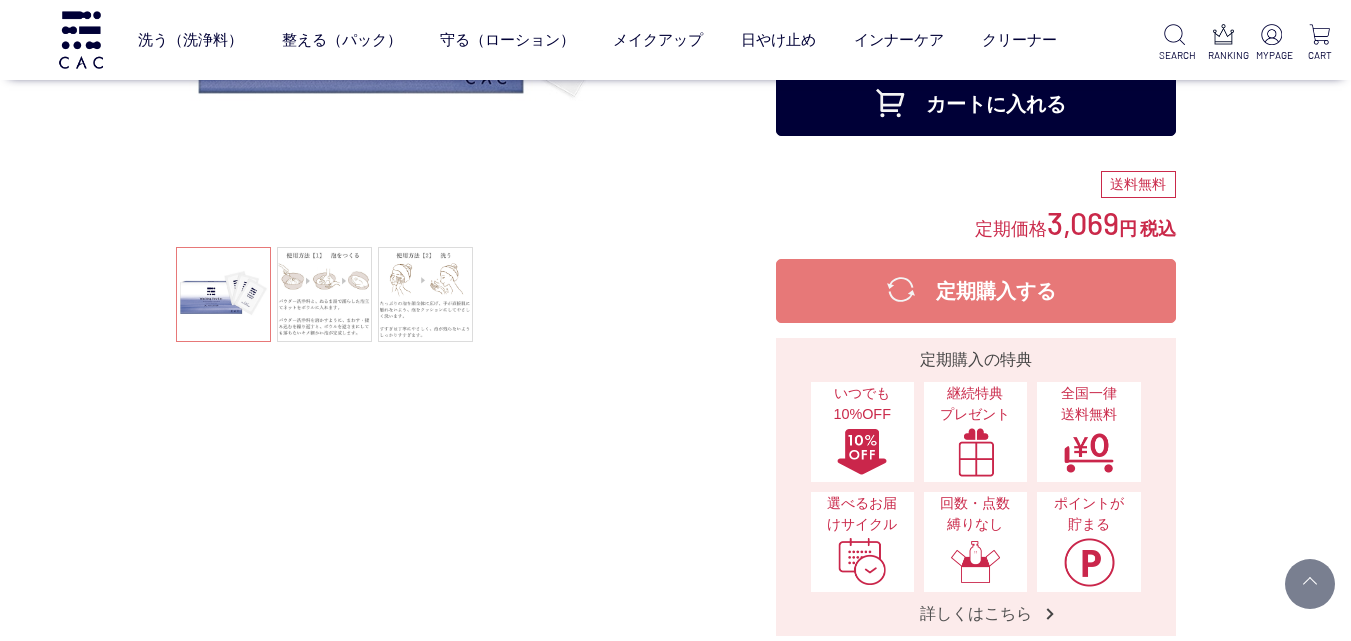 scroll, scrollTop: 333, scrollLeft: 0, axis: vertical 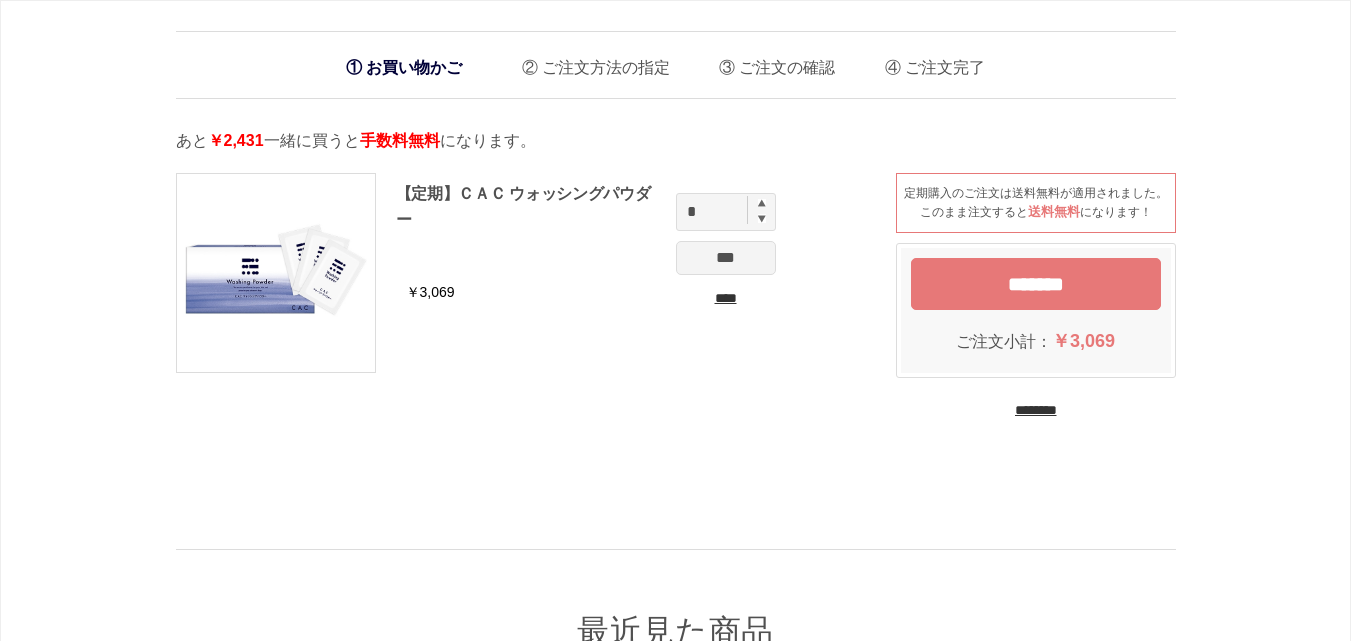 click on "*******" at bounding box center [1036, 284] 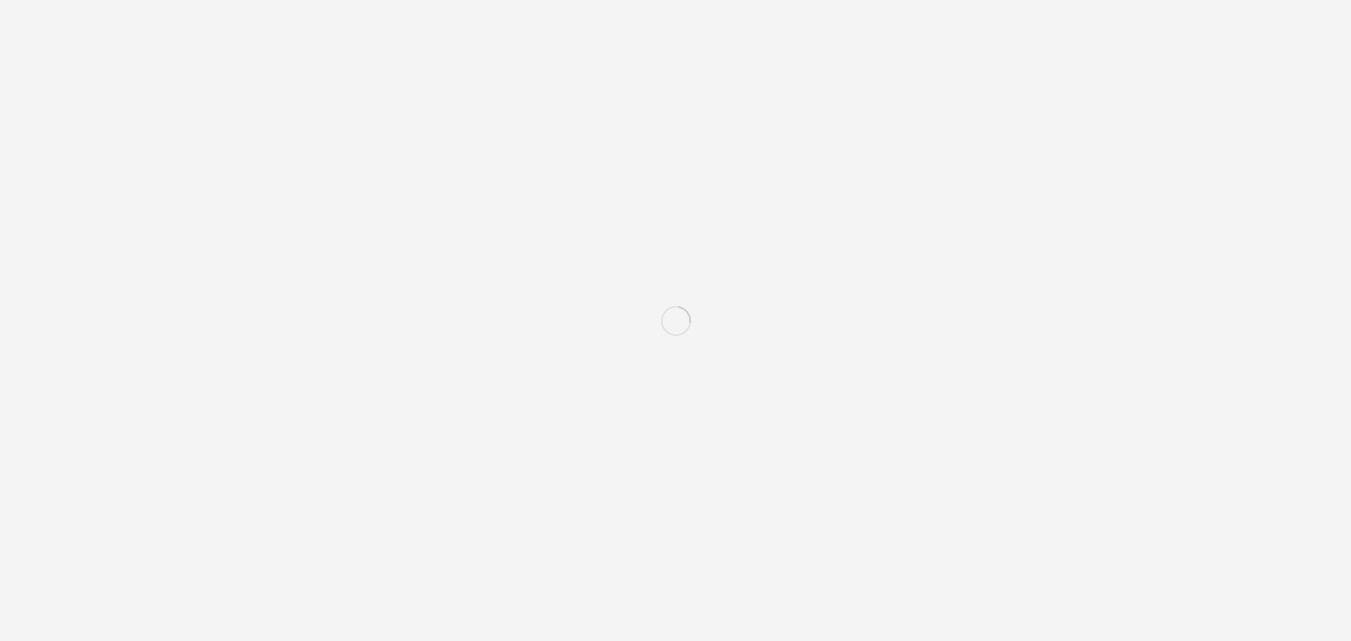 scroll, scrollTop: 0, scrollLeft: 0, axis: both 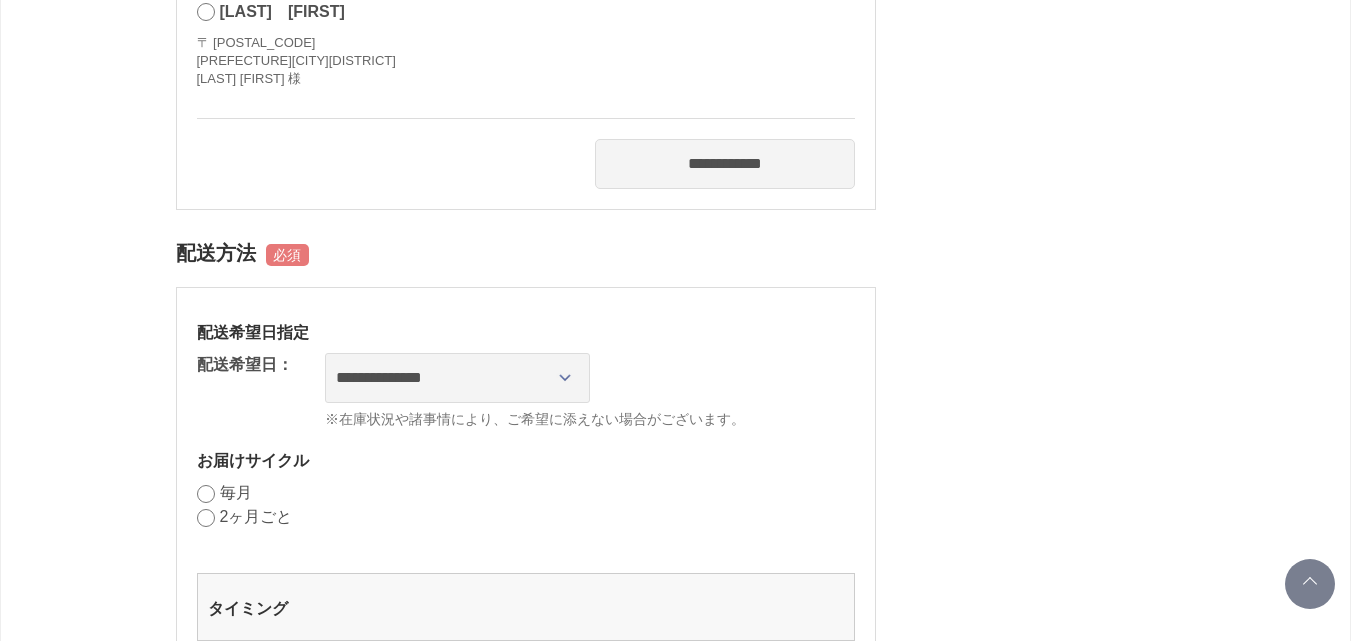 click on "毎月" at bounding box center (236, 492) 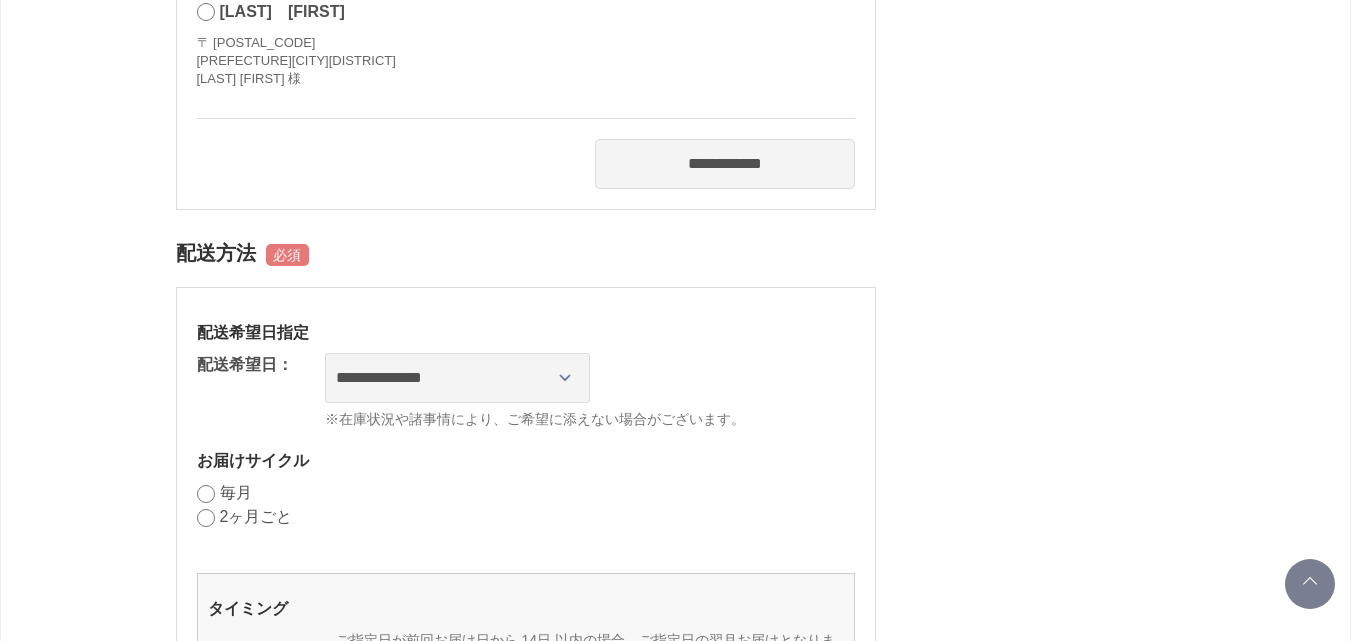 scroll, scrollTop: 1000, scrollLeft: 0, axis: vertical 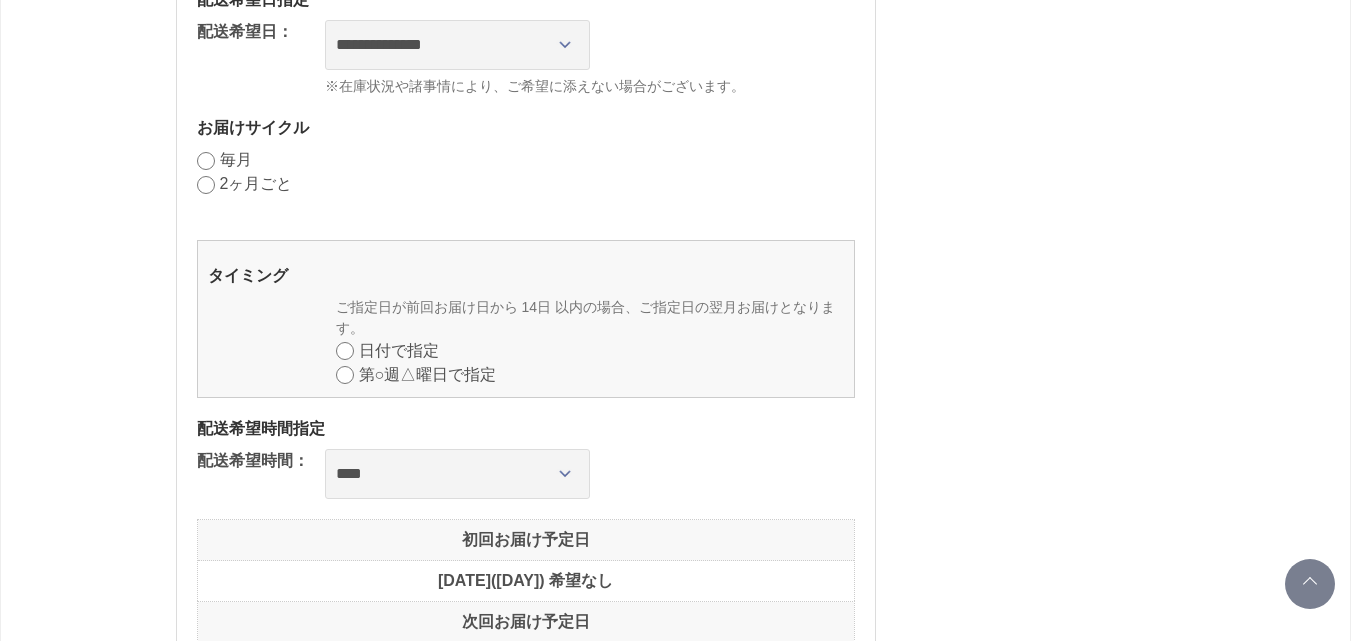 click on "日付で指定" at bounding box center (399, 350) 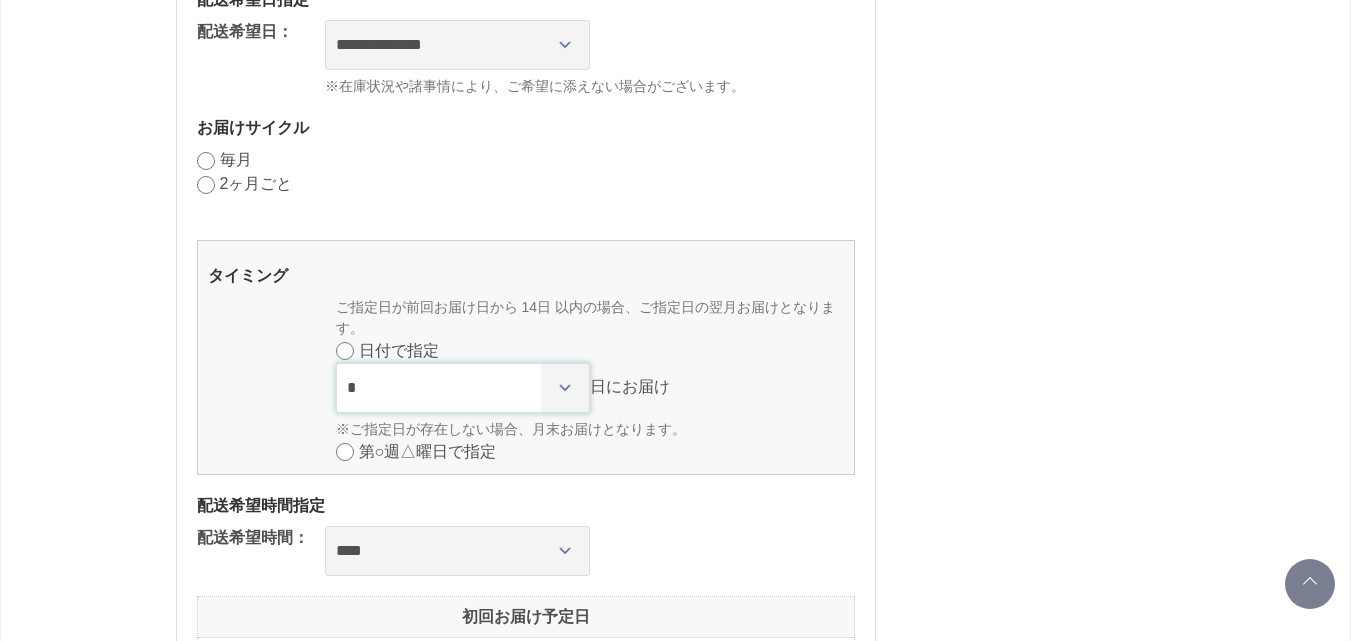 click on "* * * * * * * * * ** ** ** ** ** ** ** ** ** ** ** ** ** ** ** ** ** ** ** ** ** **" at bounding box center [463, 388] 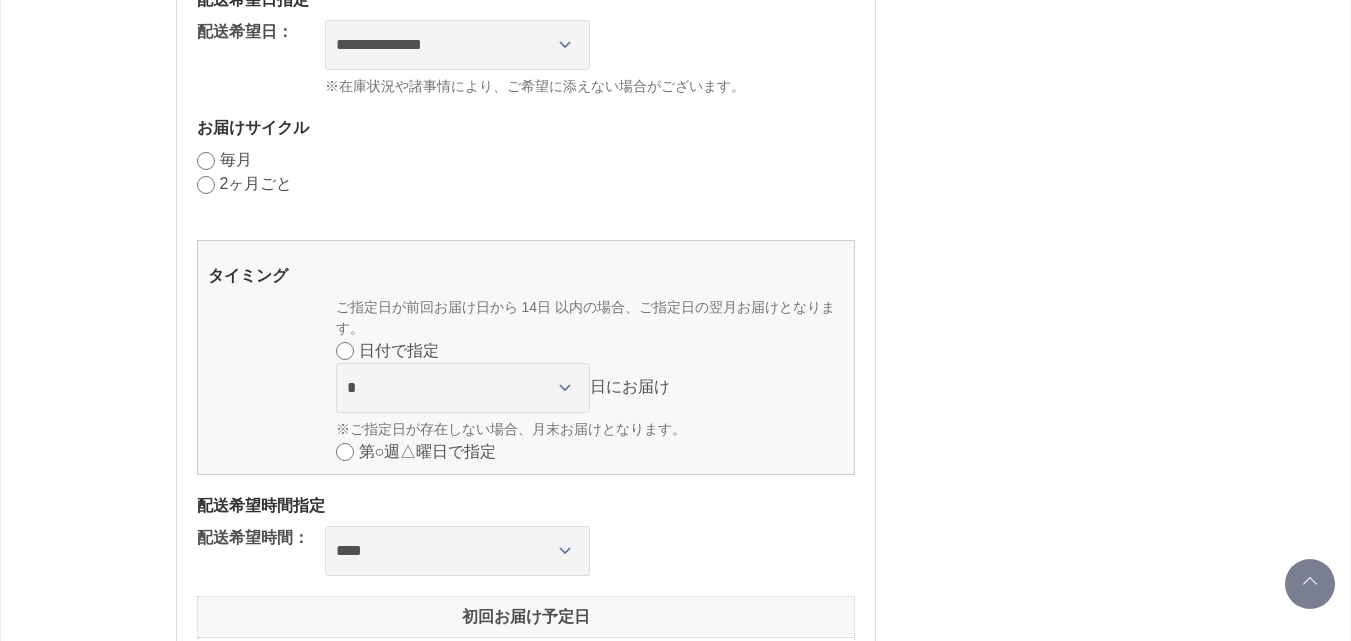 click on "タイミング" at bounding box center (526, 275) 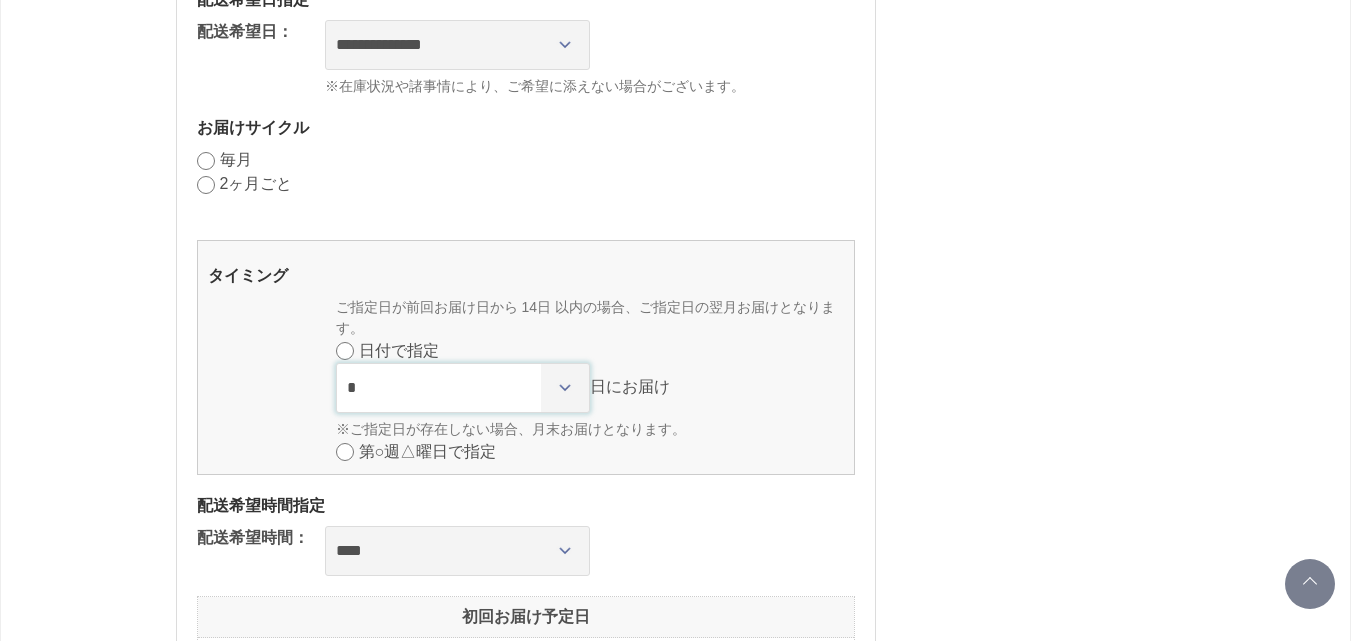 click on "* * * * * * * * * ** ** ** ** ** ** ** ** ** ** ** ** ** ** ** ** ** ** ** ** ** **" at bounding box center (463, 388) 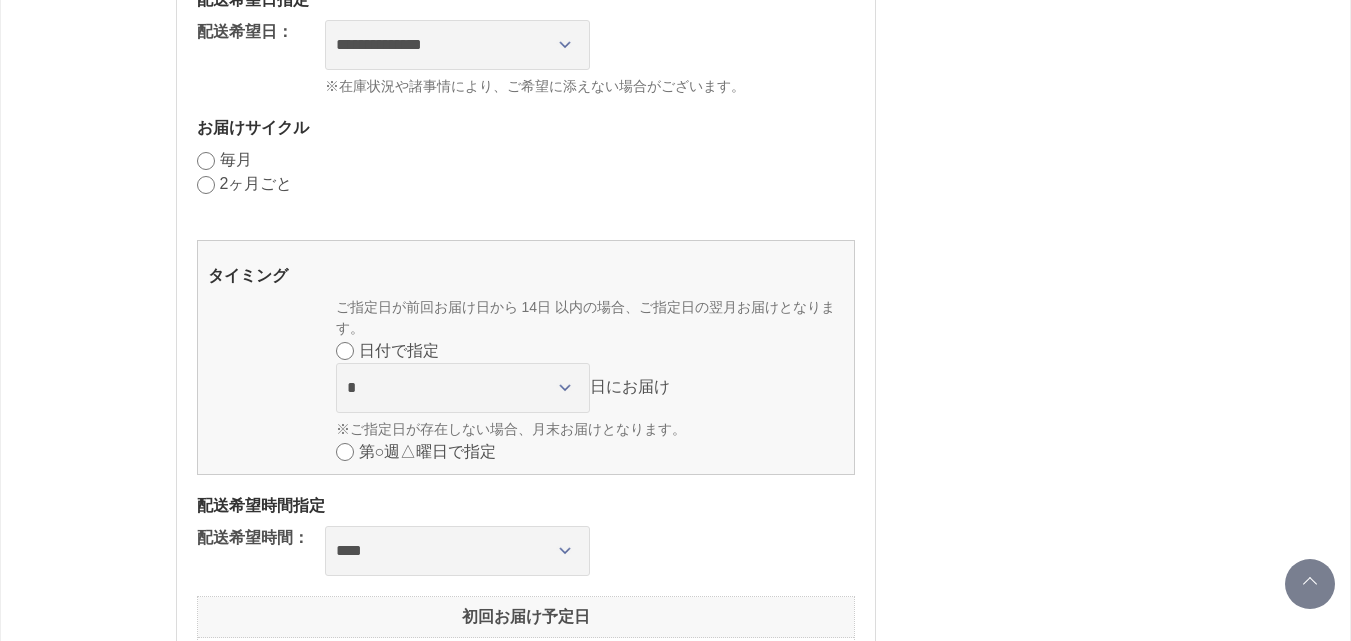click on "日付で指定" at bounding box center [590, 351] 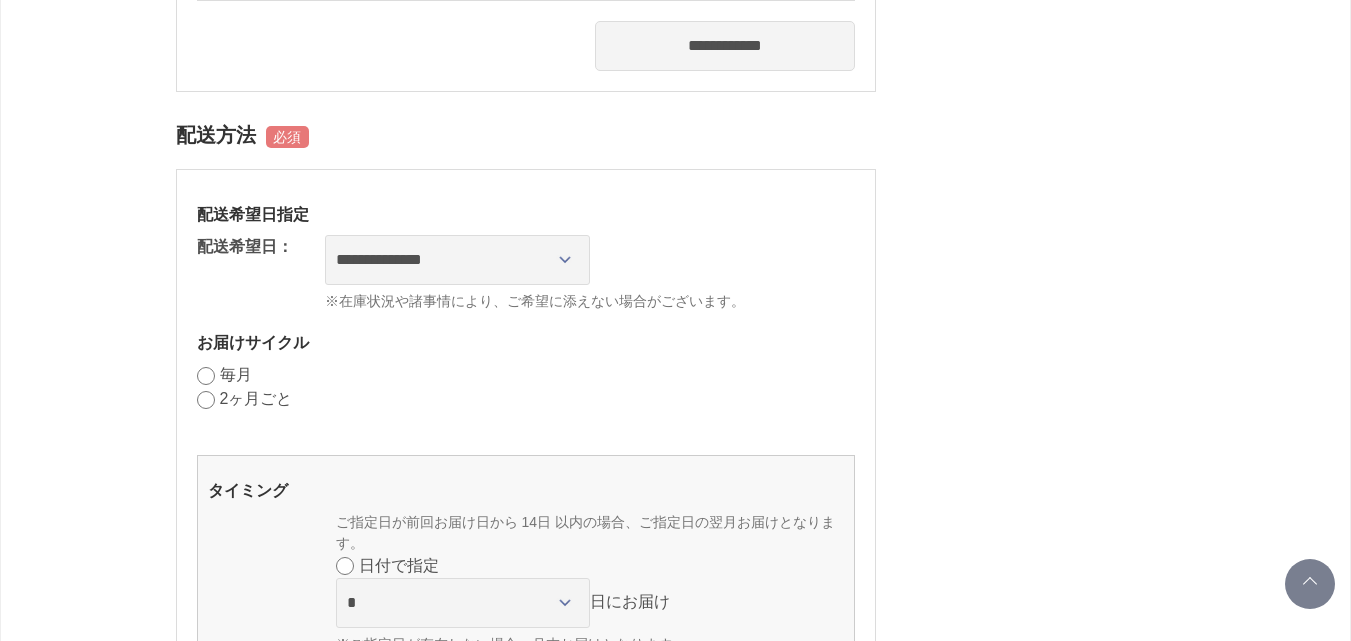 scroll, scrollTop: 833, scrollLeft: 0, axis: vertical 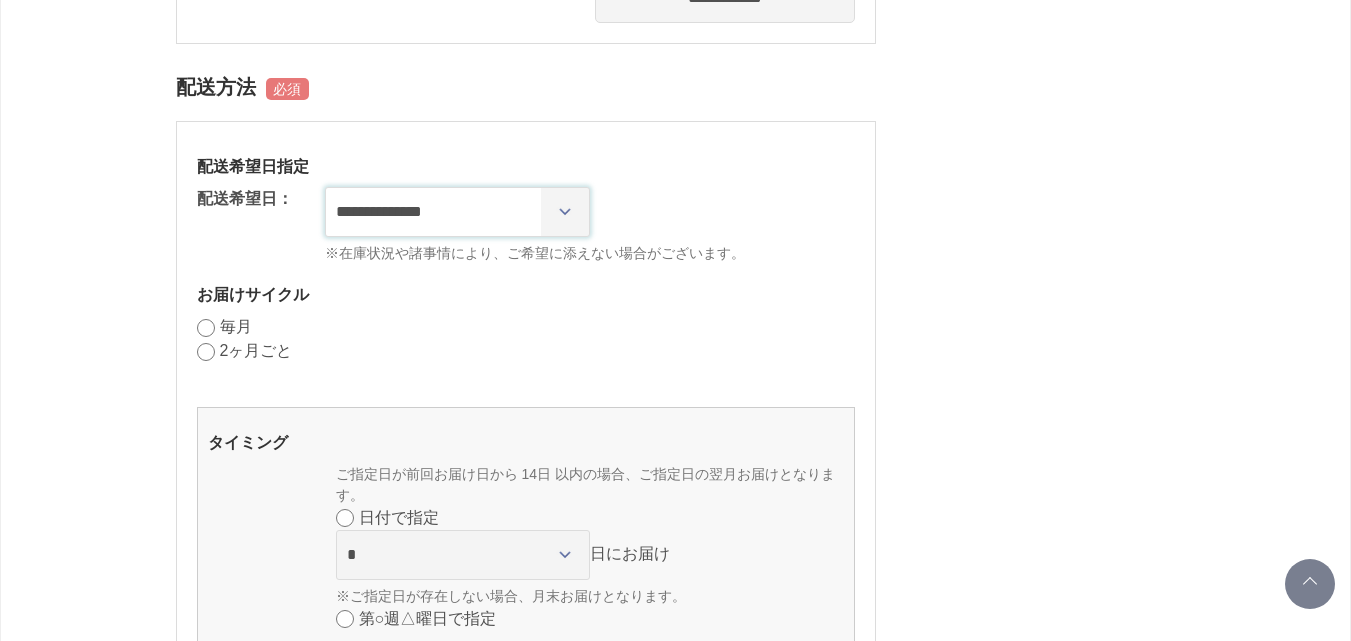 click on "**********" at bounding box center (457, 212) 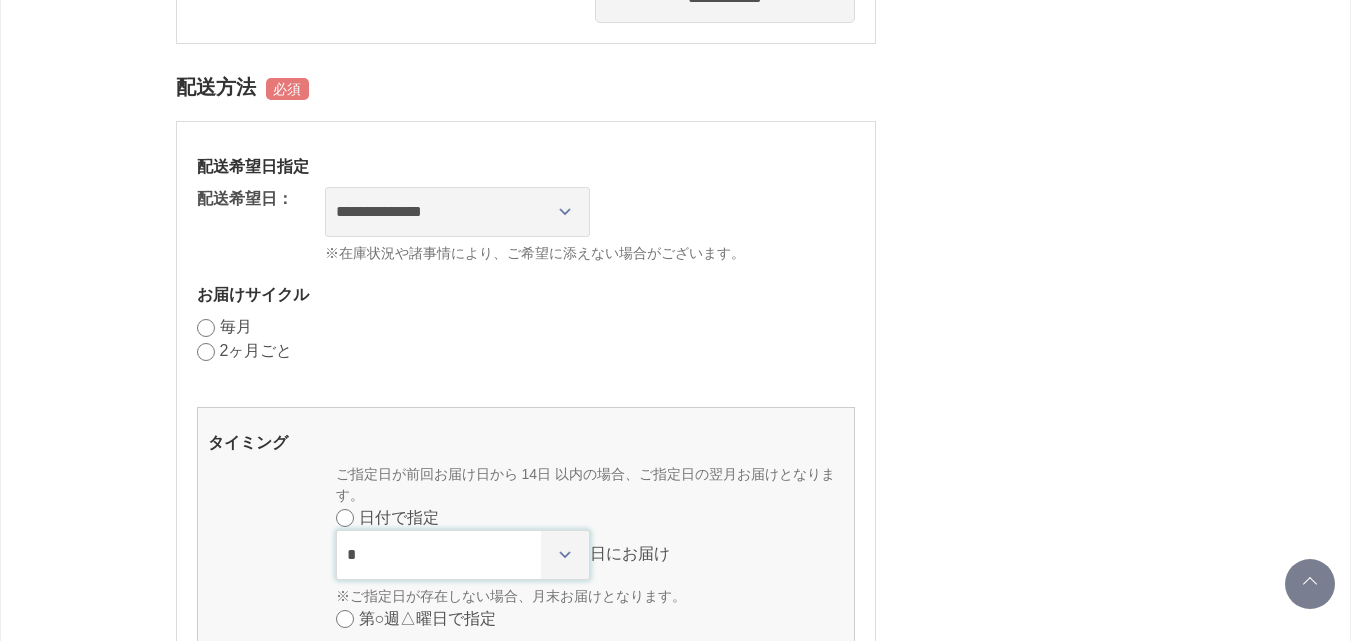 click on "* * * * * * * * * ** ** ** ** ** ** ** ** ** ** ** ** ** ** ** ** ** ** ** ** ** **" at bounding box center [463, 555] 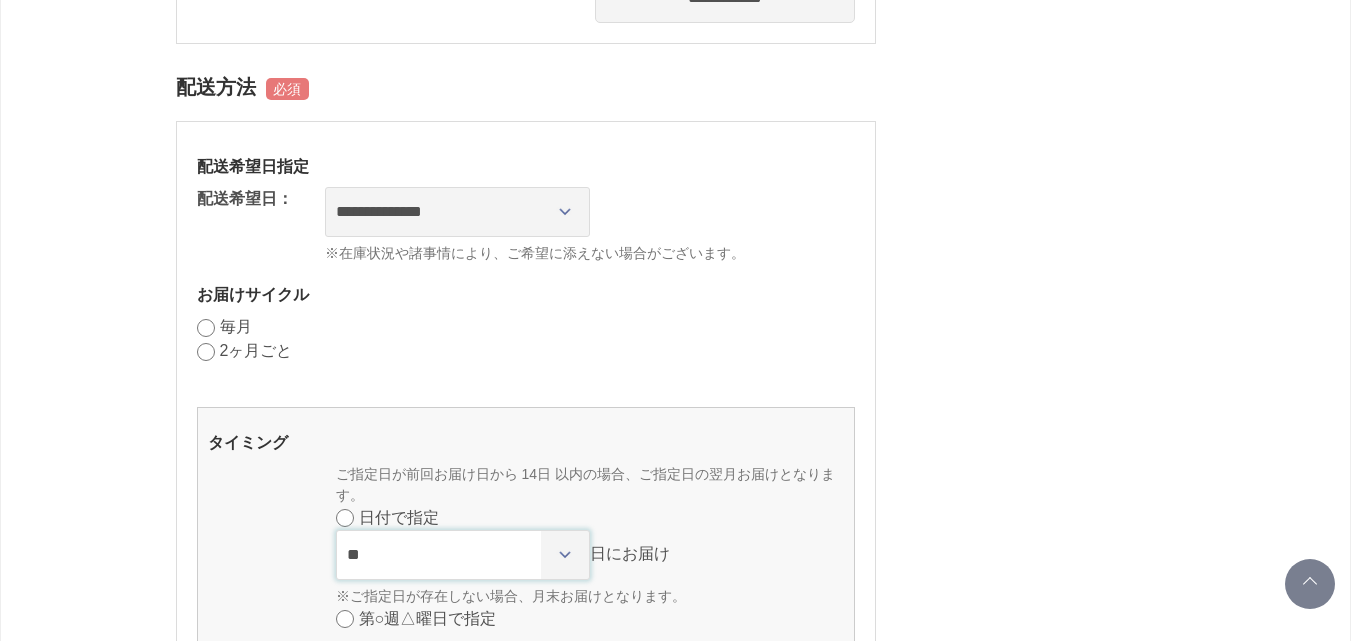 click on "* * * * * * * * * ** ** ** ** ** ** ** ** ** ** ** ** ** ** ** ** ** ** ** ** ** **" at bounding box center [463, 555] 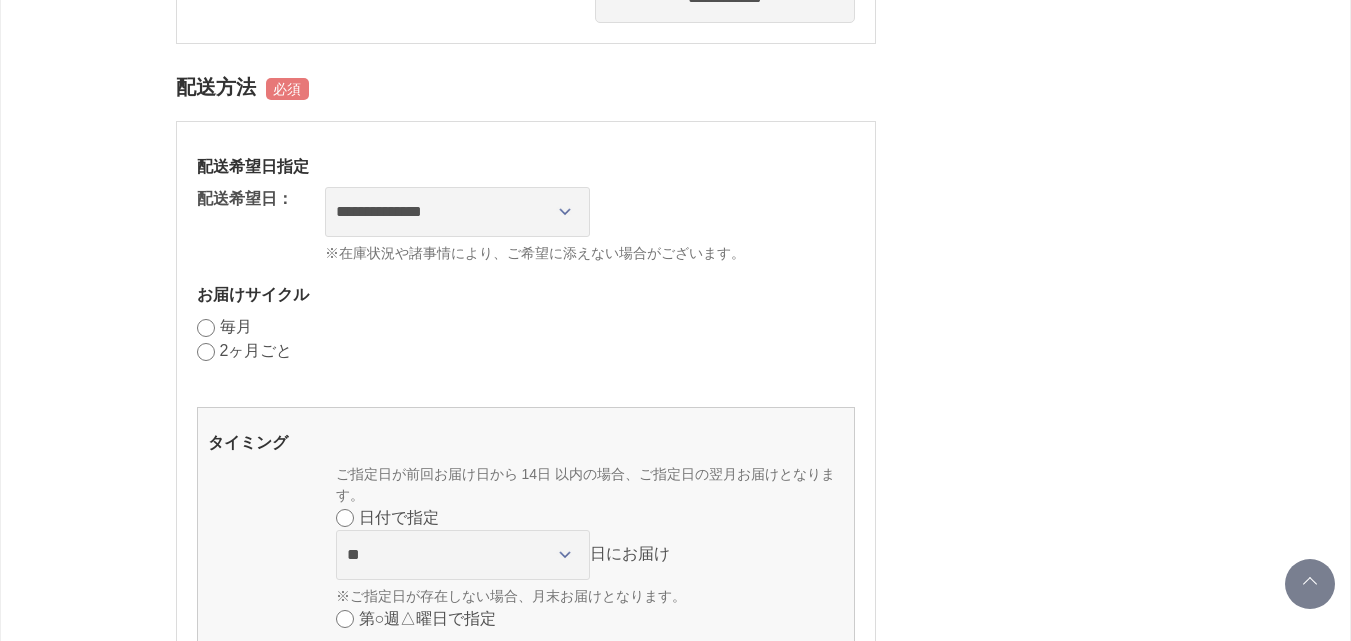 click on "お届けサイクル" at bounding box center (526, 294) 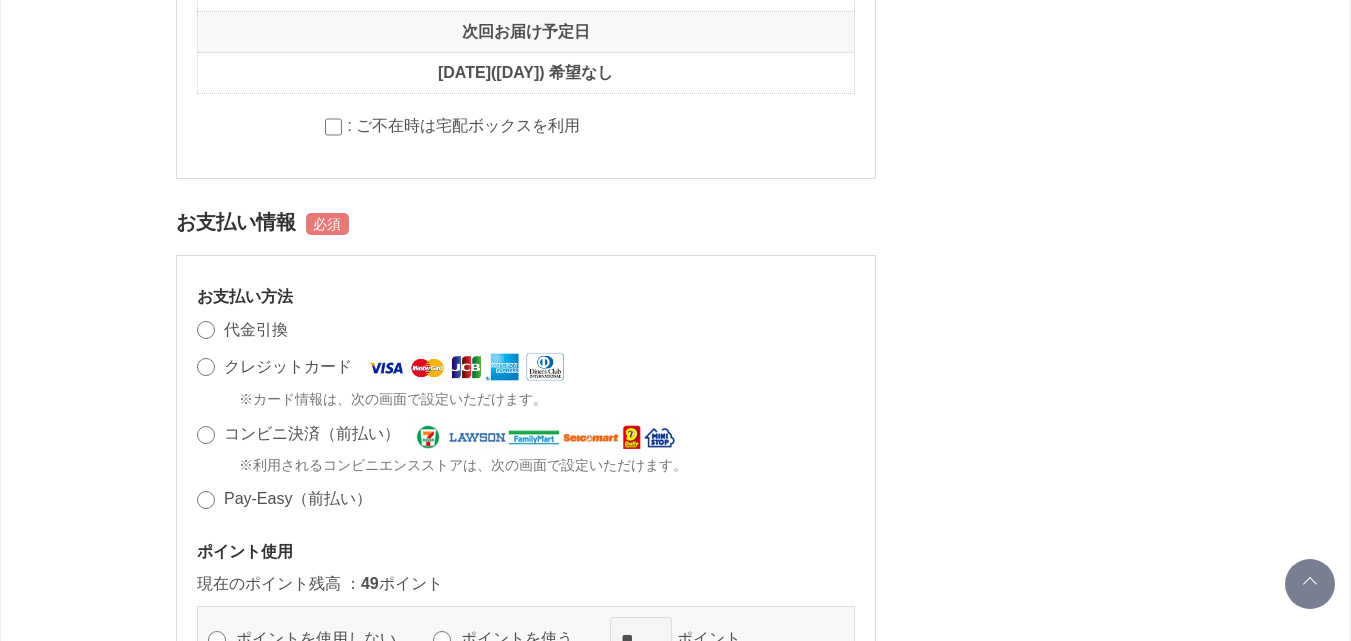 scroll, scrollTop: 1833, scrollLeft: 0, axis: vertical 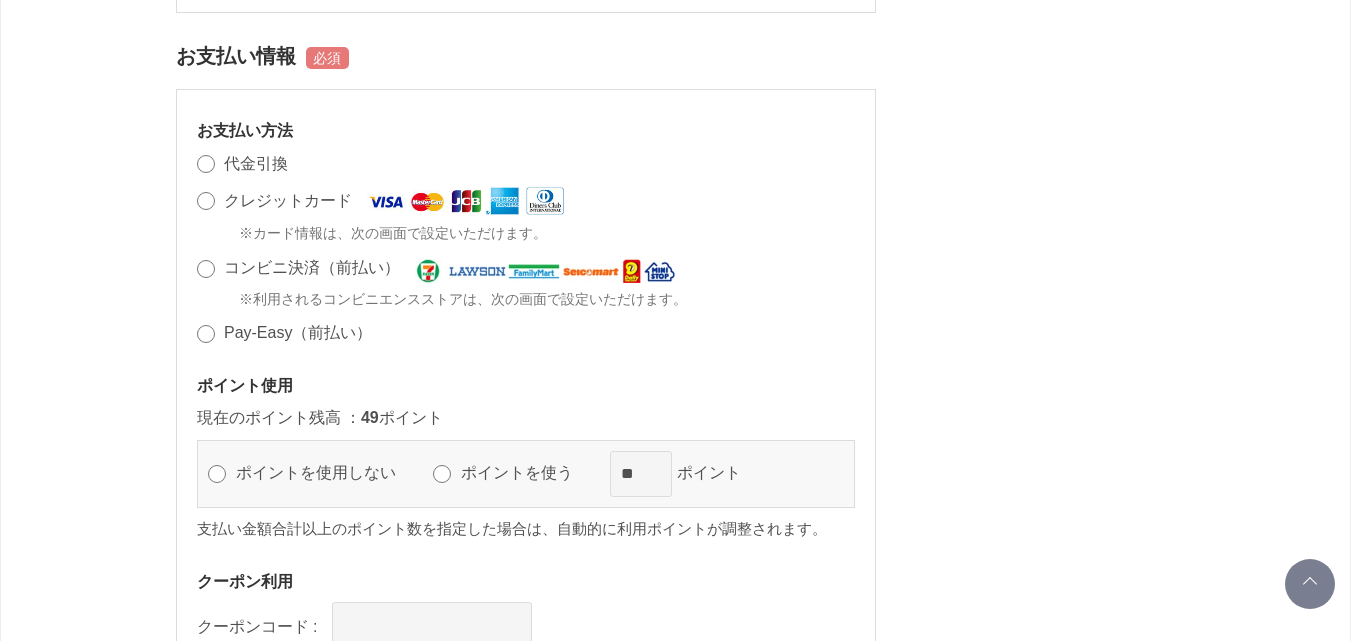 click on "クレジットカード" at bounding box center [288, 200] 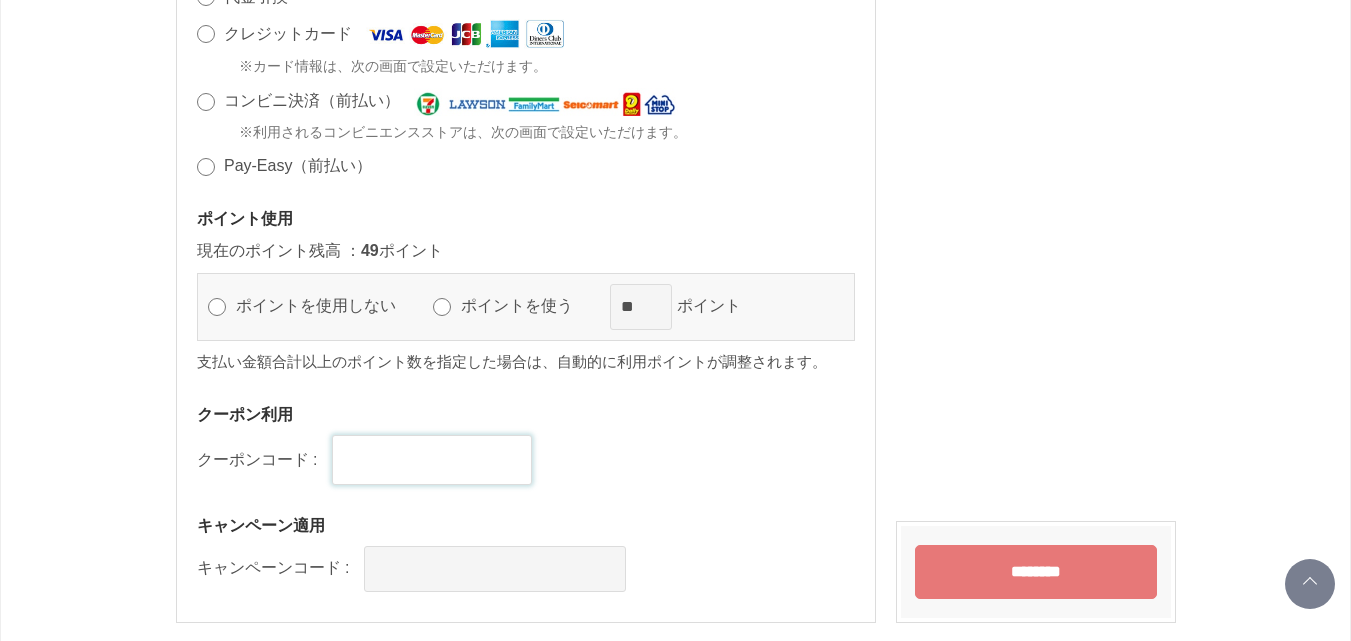 click at bounding box center [432, 460] 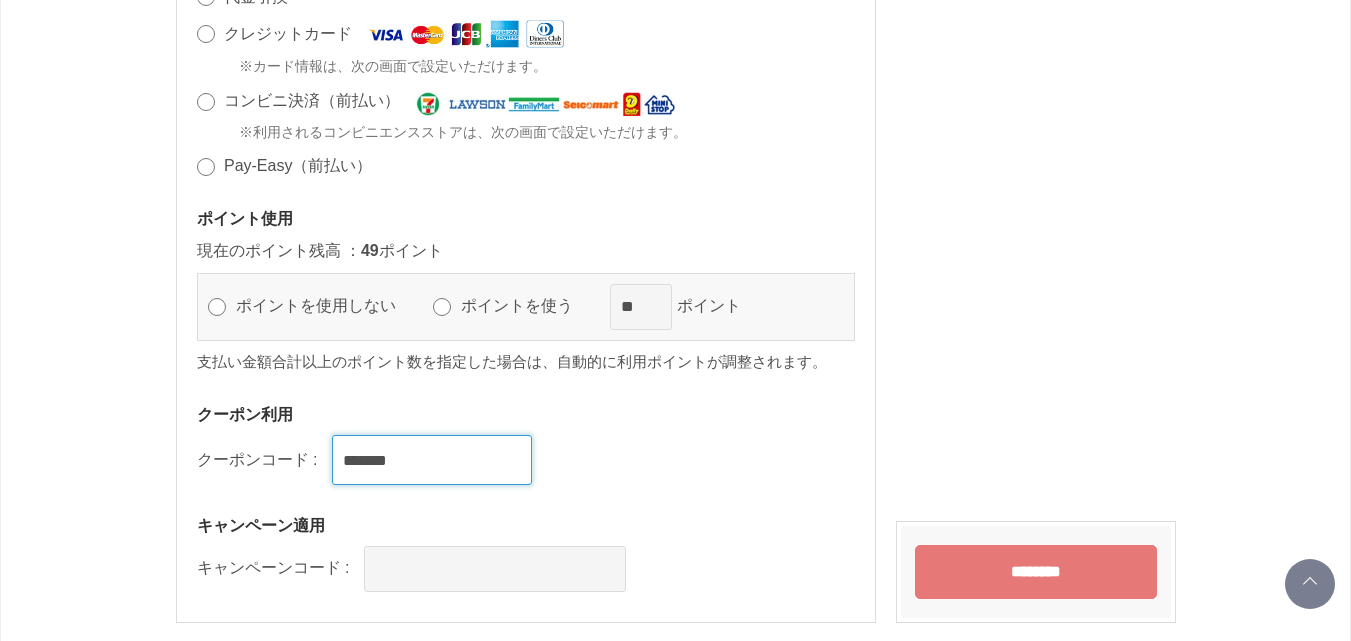 scroll, scrollTop: 2167, scrollLeft: 0, axis: vertical 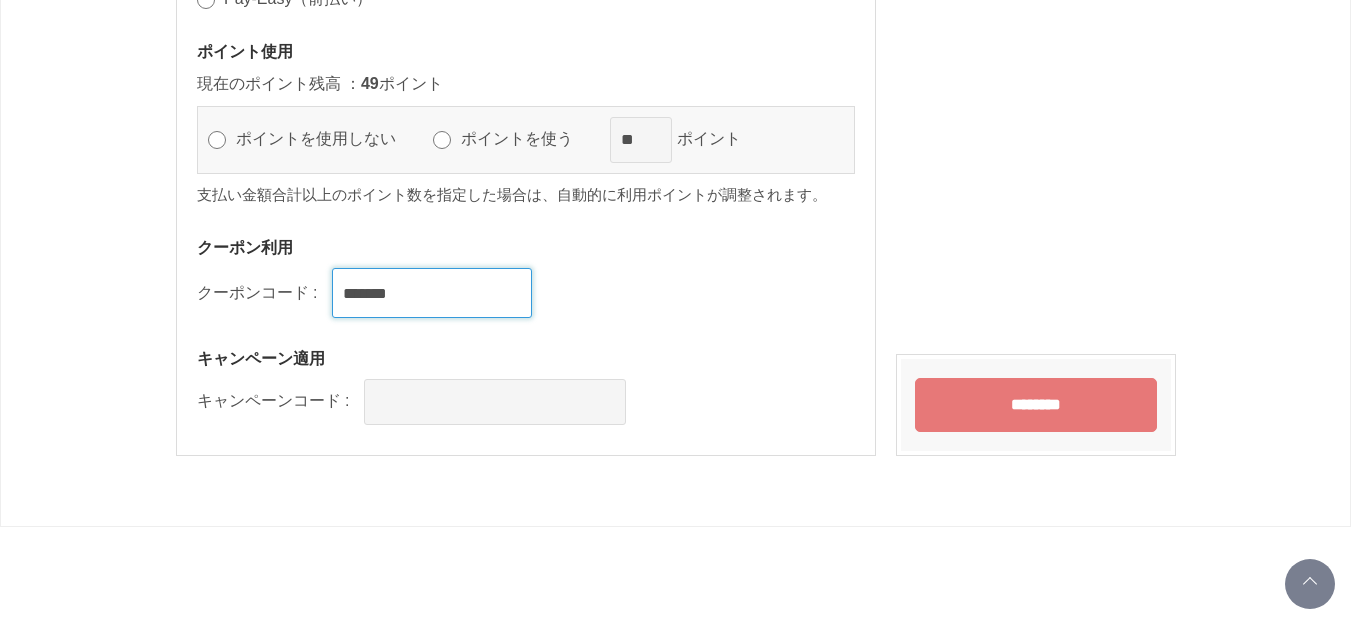 type on "*******" 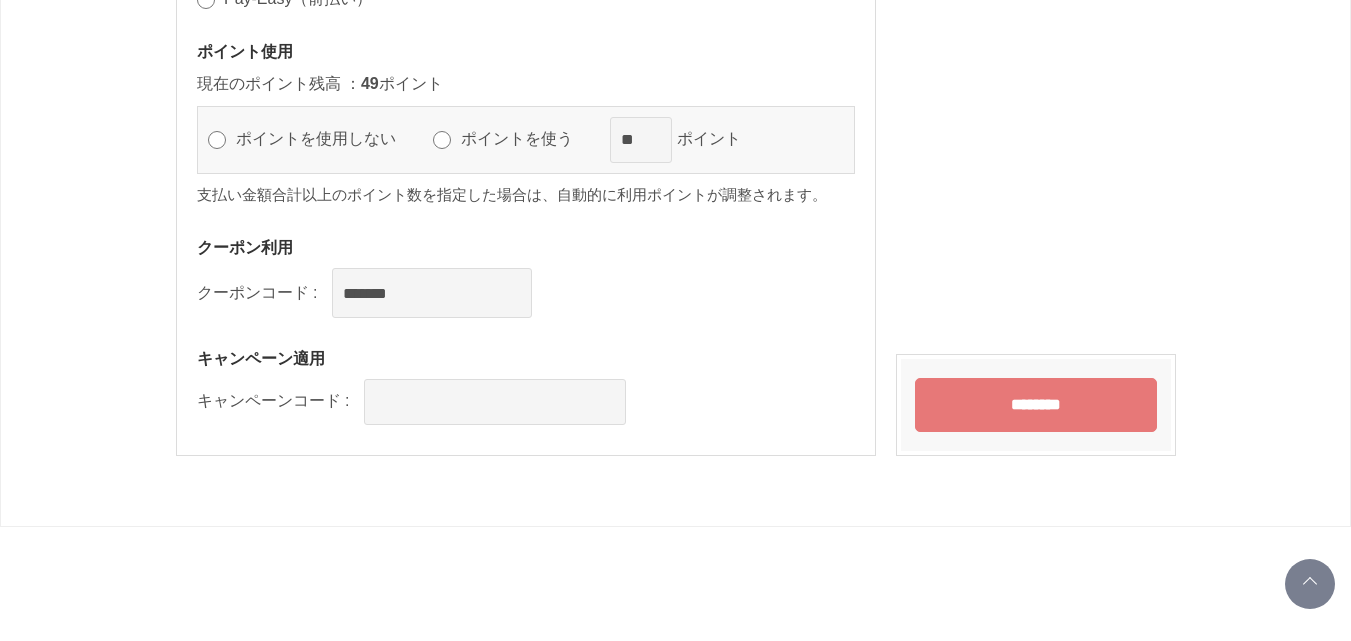 click on "お支払い方法
代金引換
クレジットカード
※カード情報は、次の画面で設定いただけます。
コンビニ決済（前払い）
※利用されるコンビニエンスストアは、次の画面で設定いただけます。
Pay-Easy（前払い）
ポイント使用
現在のポイント残高 ：  49  ポイント
ポイントを使用しない
ポイントを使う
** ポイント
支払い金額合計以上のポイント数を指定した場合は、自動的に利用ポイントが調整されます。
クーポン利用
クーポンコード :   *******
キャンペーン適用
キャンペーンコード :" at bounding box center [526, 105] 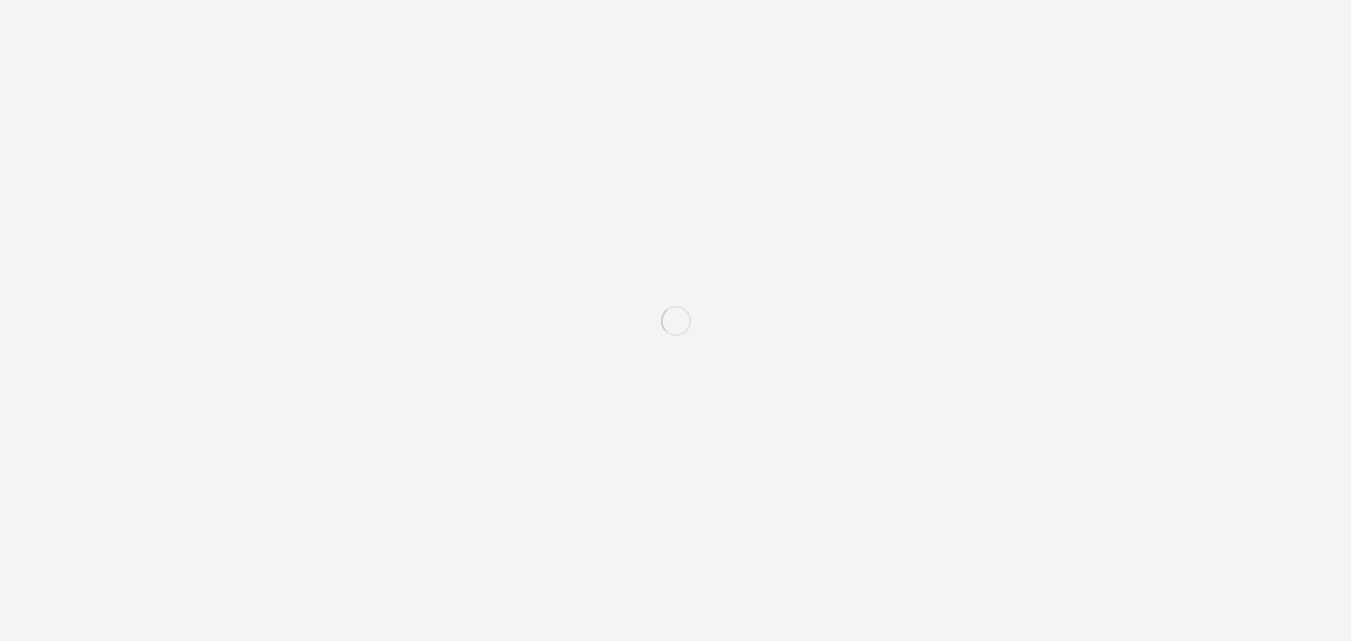 scroll, scrollTop: 0, scrollLeft: 0, axis: both 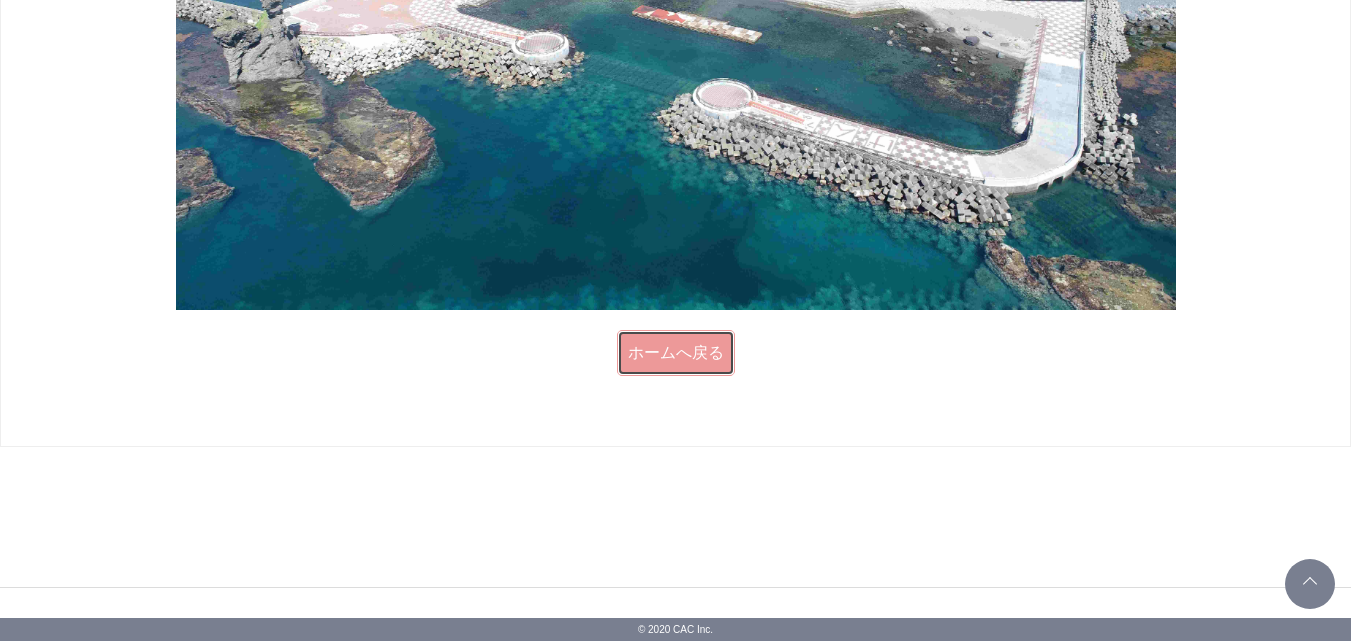 click on "ホームへ戻る" at bounding box center (676, 353) 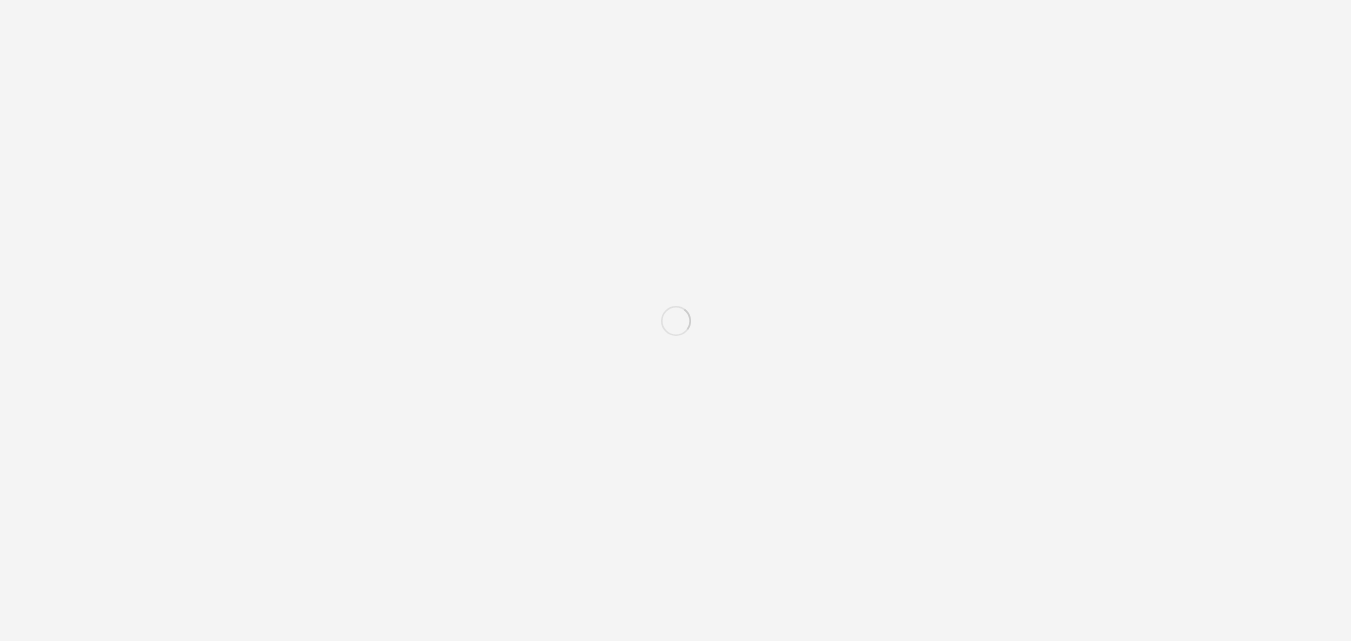 scroll, scrollTop: 0, scrollLeft: 0, axis: both 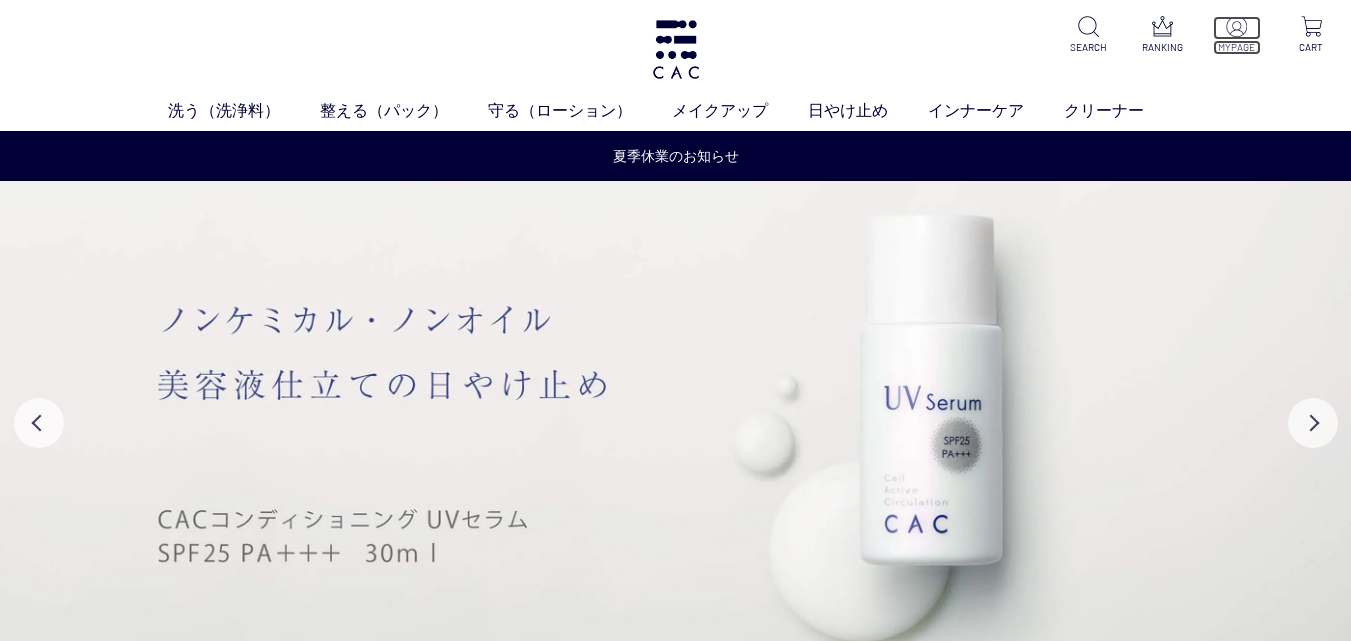 click on "MYPAGE" at bounding box center [1237, 47] 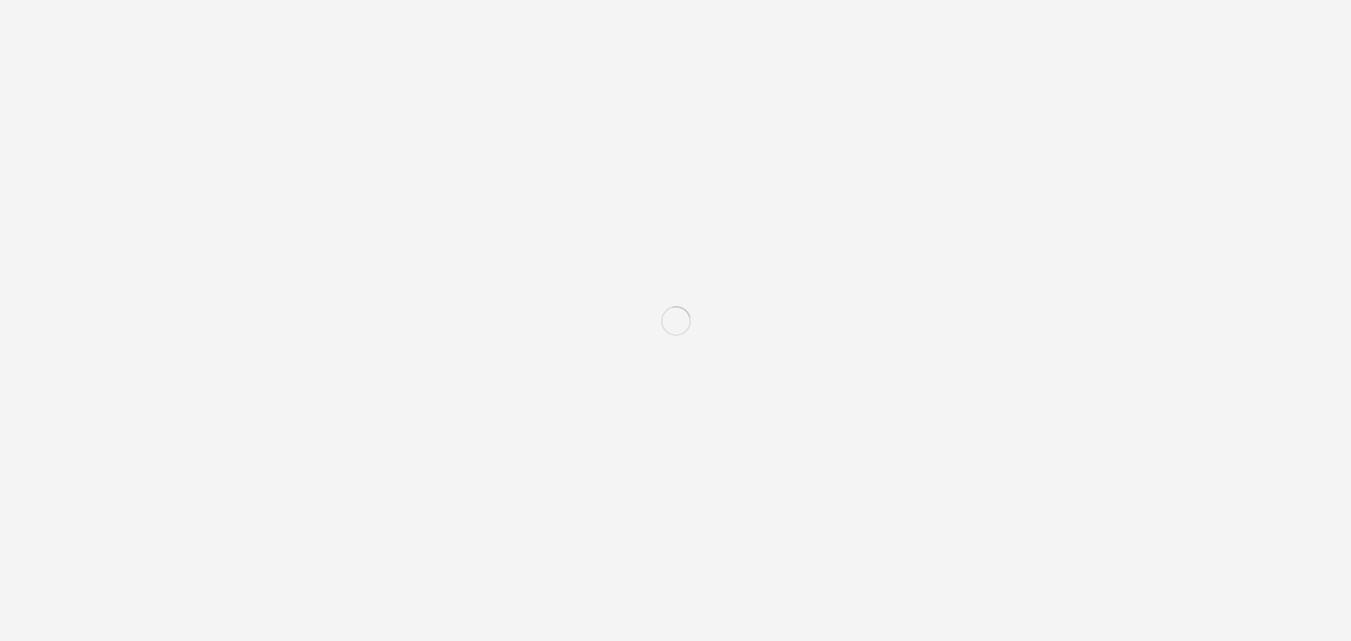 scroll, scrollTop: 0, scrollLeft: 0, axis: both 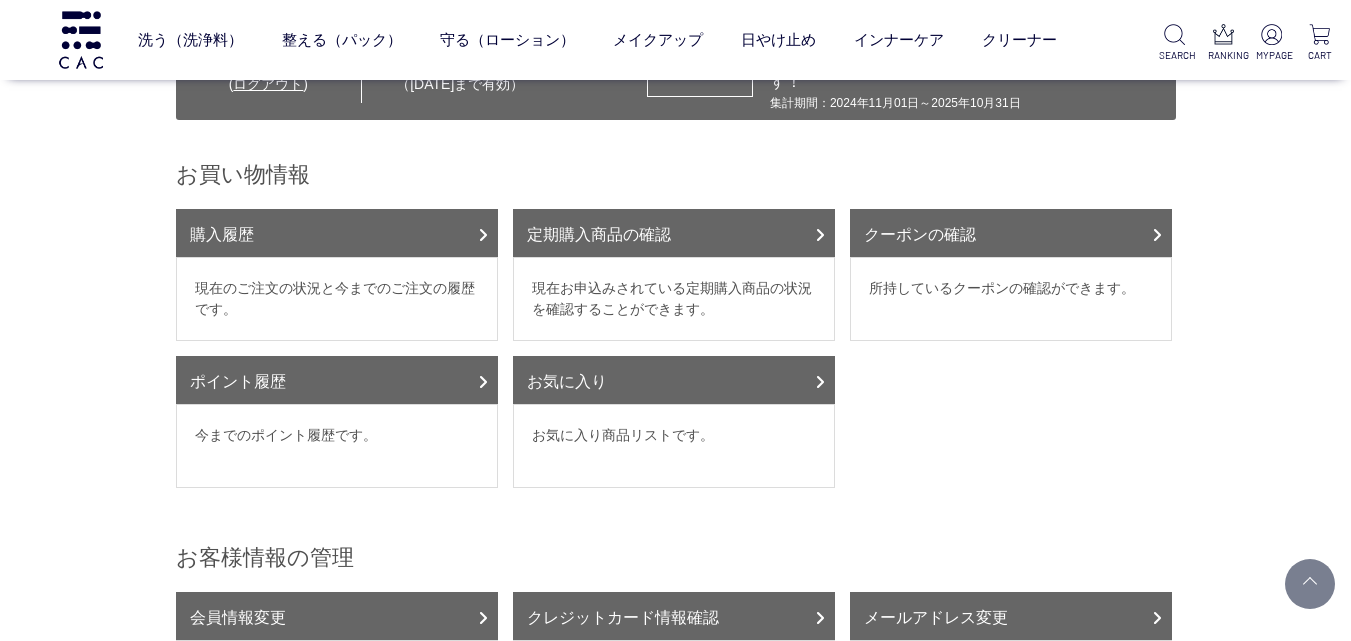 click on "現在のご注文の状況と今までのご注文の履歴です。" at bounding box center [337, 299] 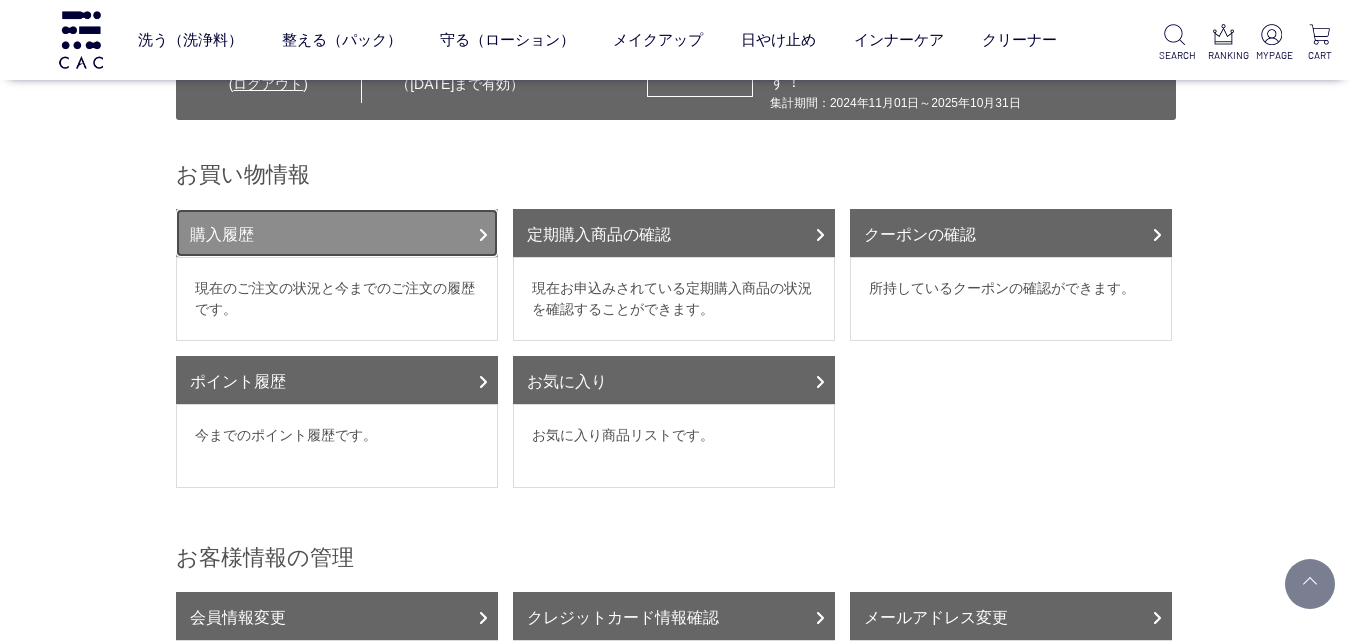 click on "購入履歴" at bounding box center (337, 233) 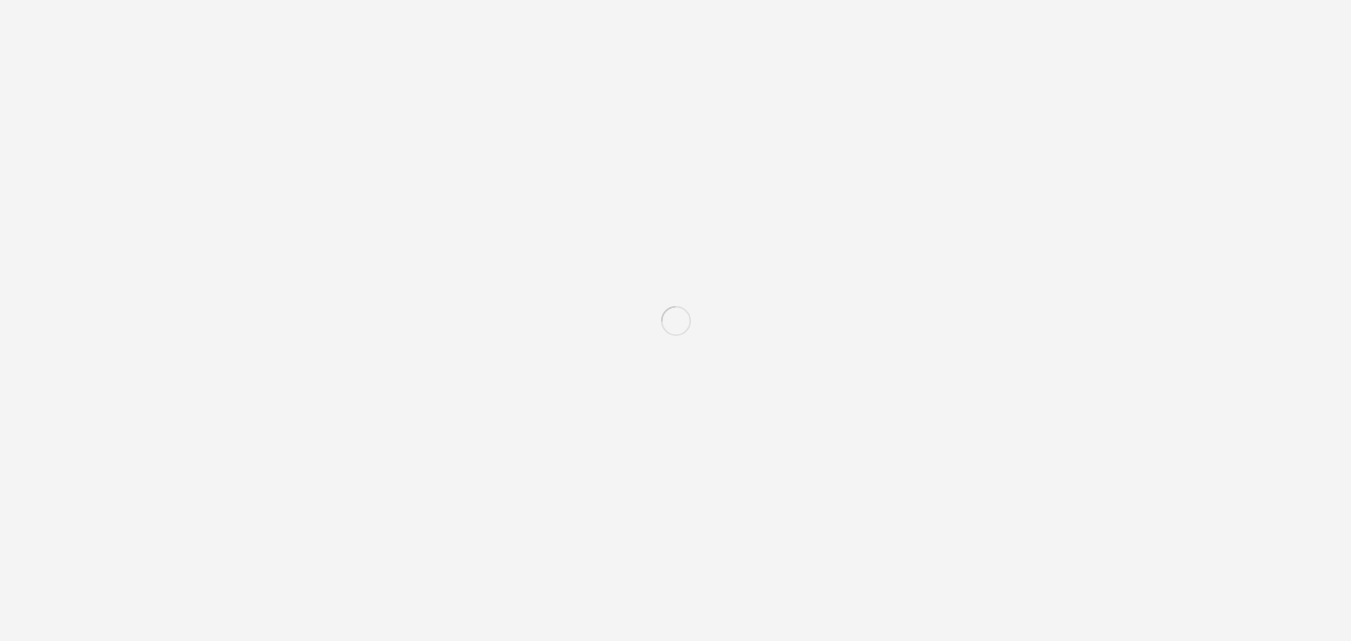 scroll, scrollTop: 0, scrollLeft: 0, axis: both 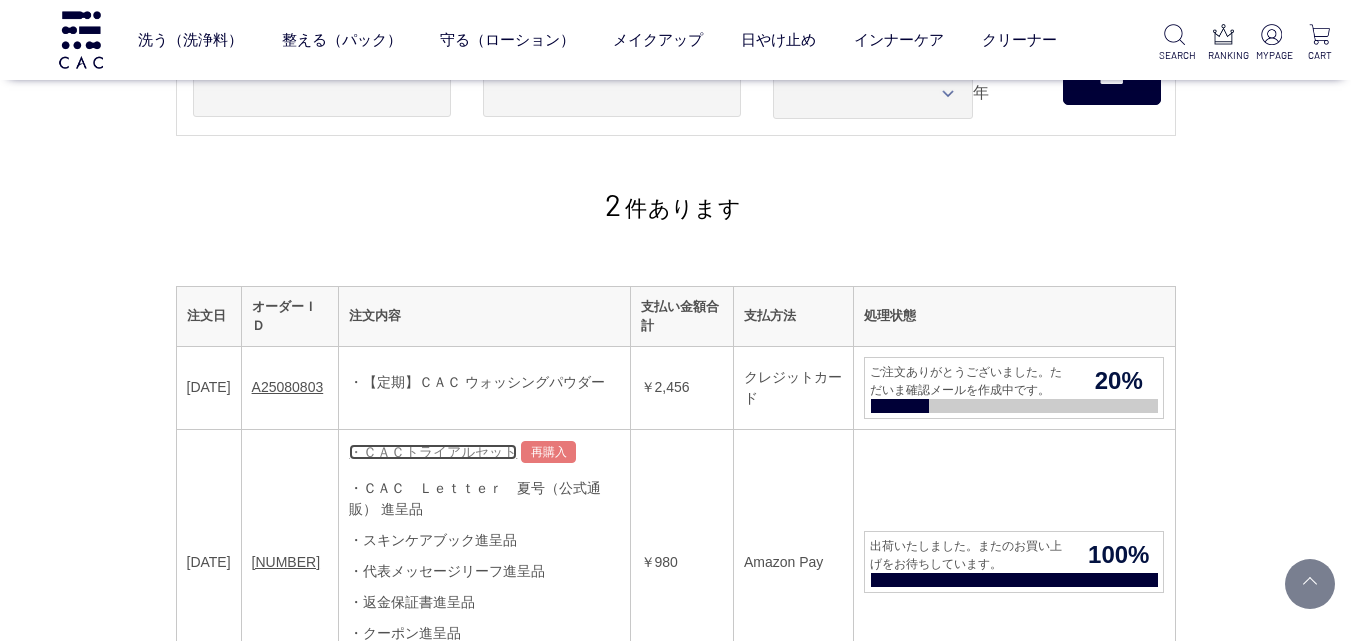 click on "・ＣＡＣトライアルセット" at bounding box center [433, 452] 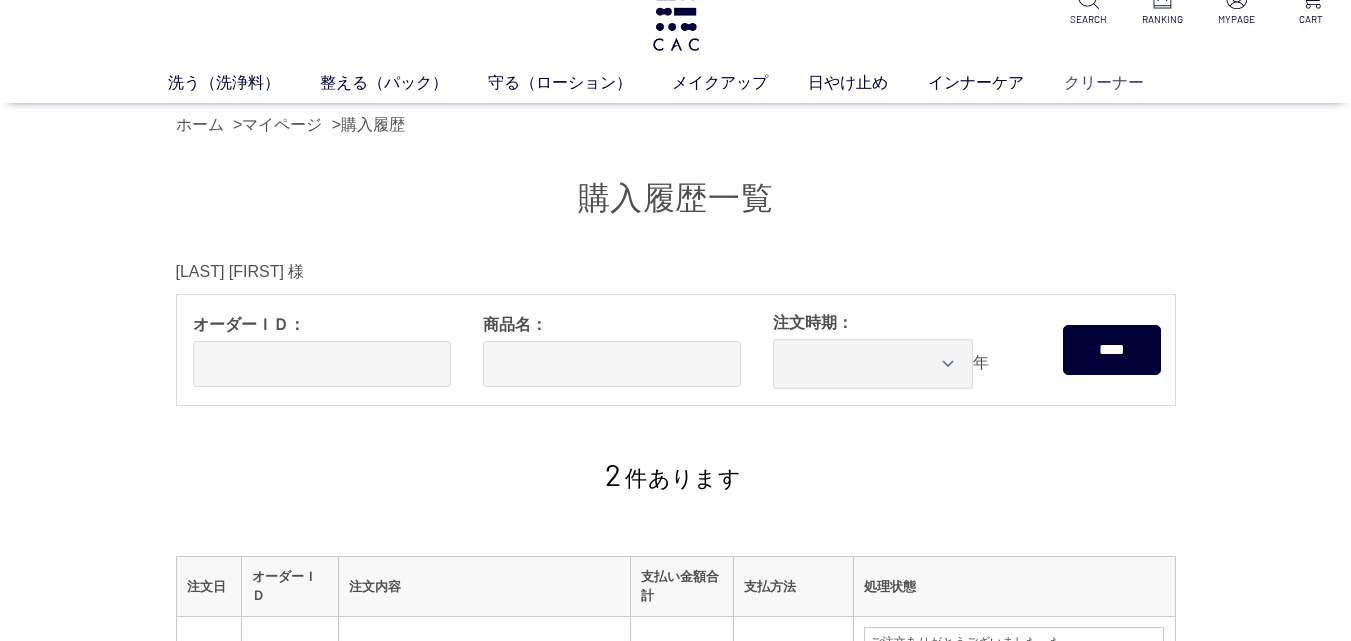 scroll, scrollTop: 0, scrollLeft: 0, axis: both 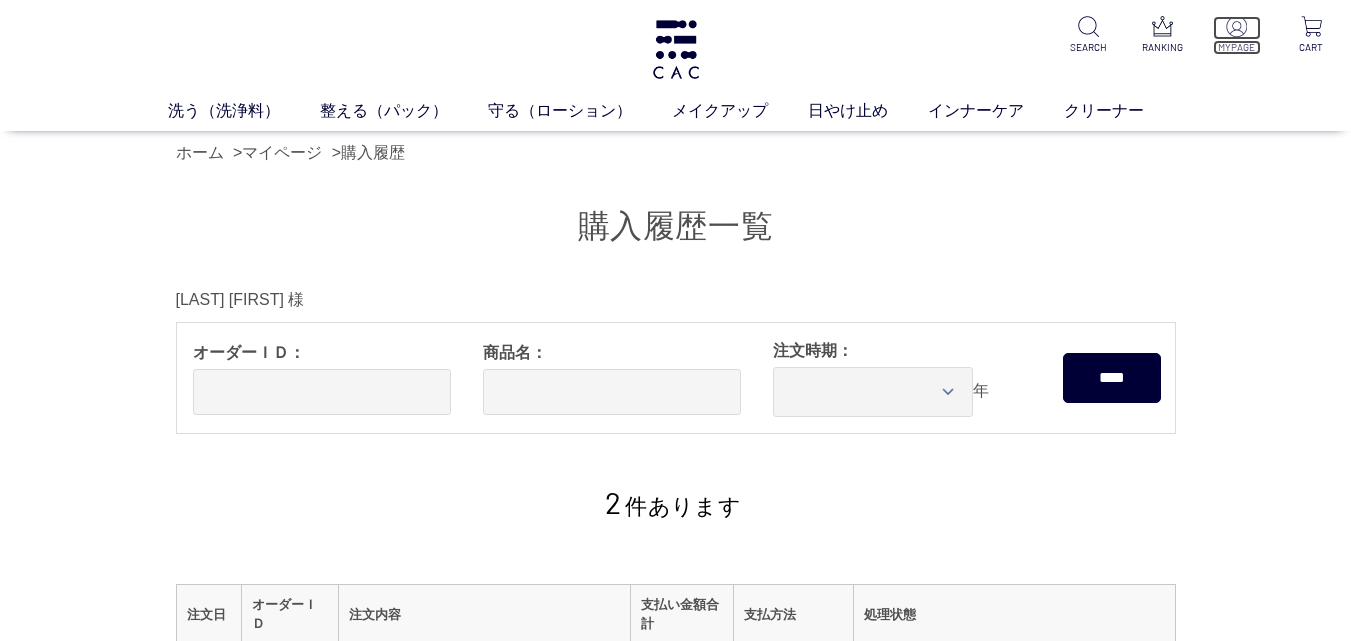 click on "MYPAGE" at bounding box center [1237, 47] 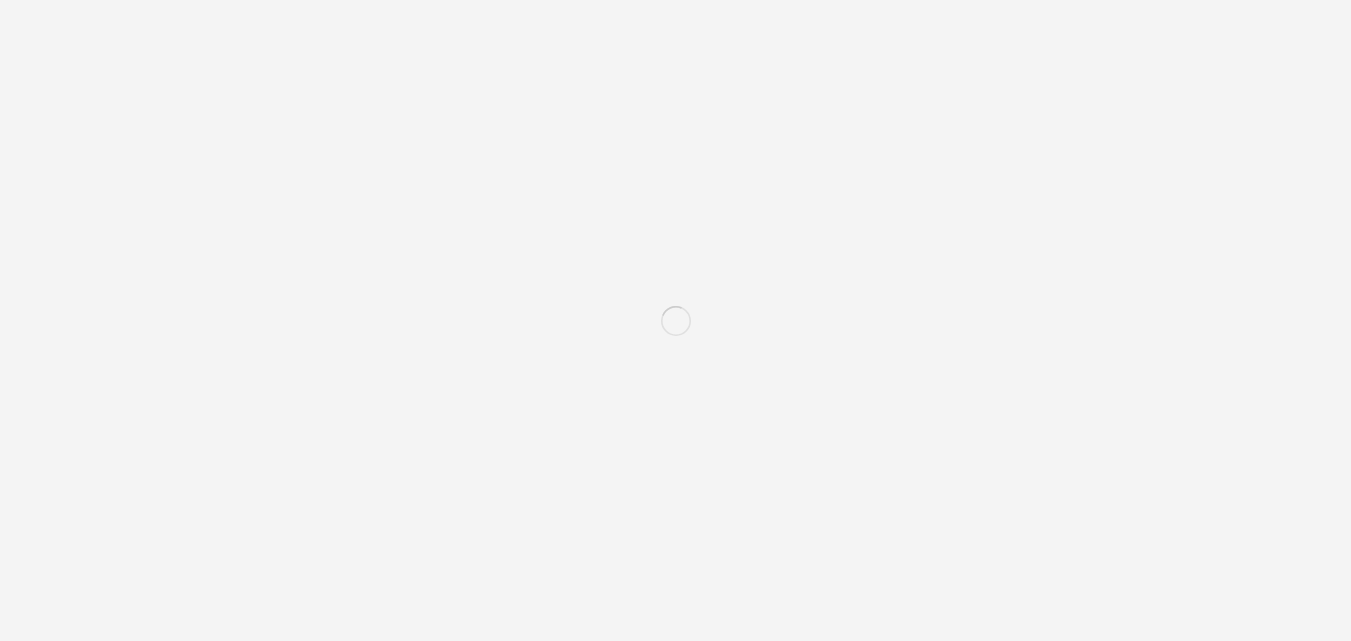 scroll, scrollTop: 0, scrollLeft: 0, axis: both 